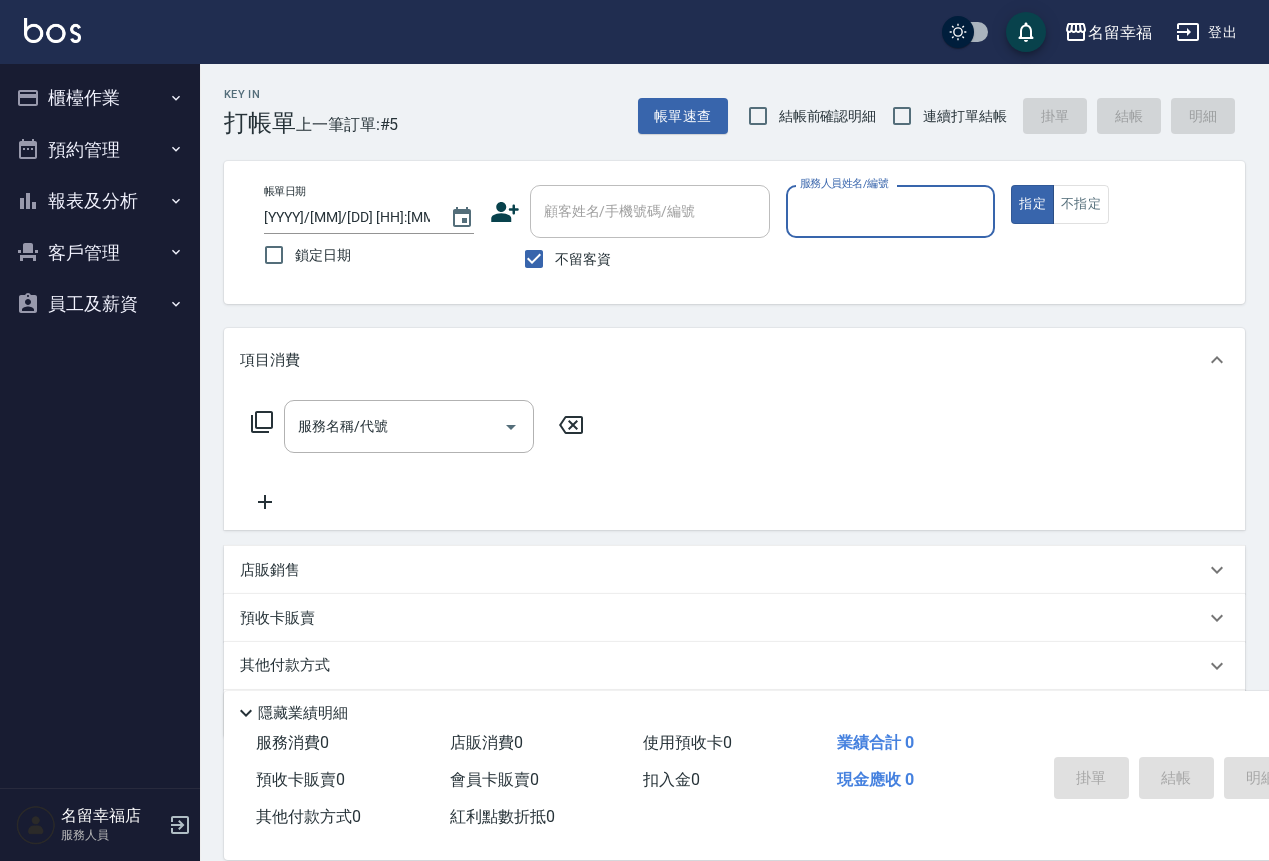 scroll, scrollTop: 0, scrollLeft: 0, axis: both 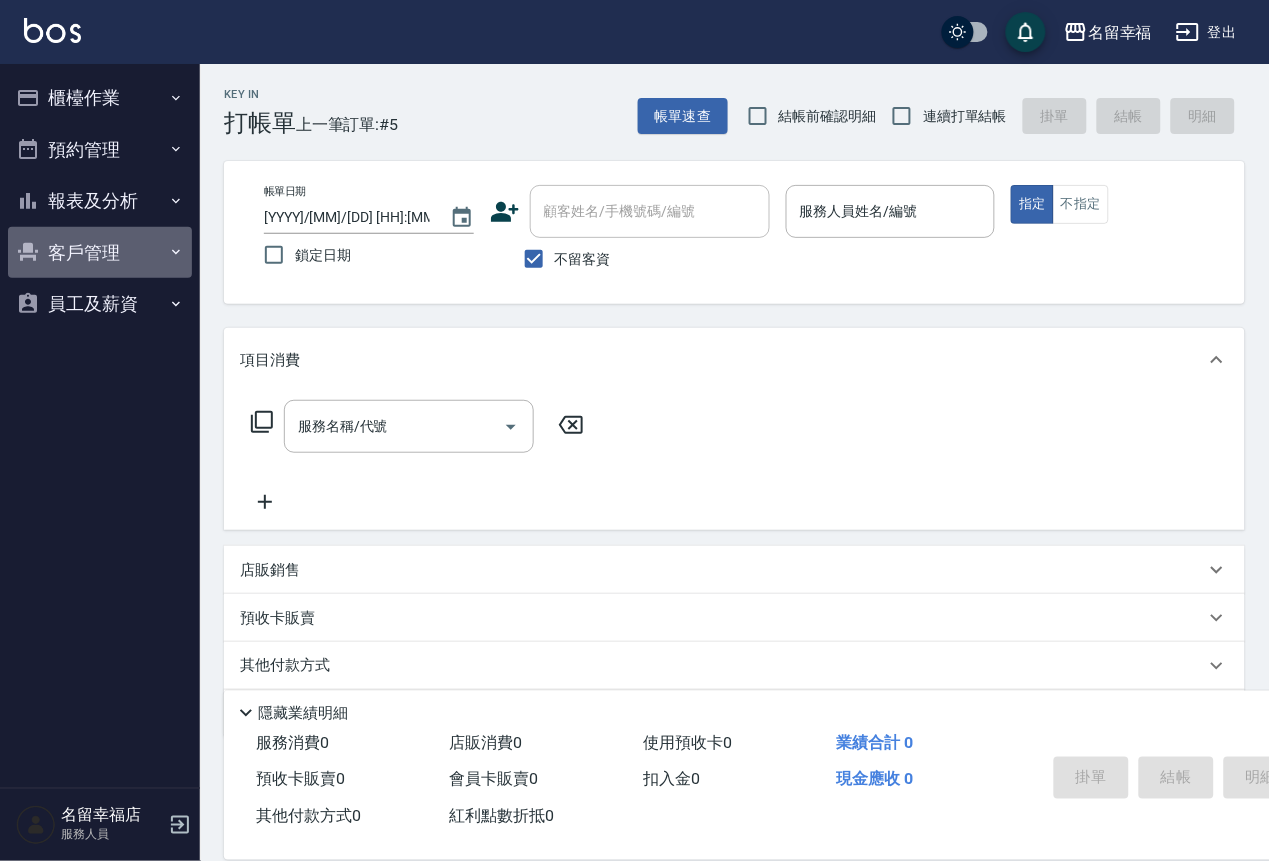 click on "客戶管理" at bounding box center (100, 253) 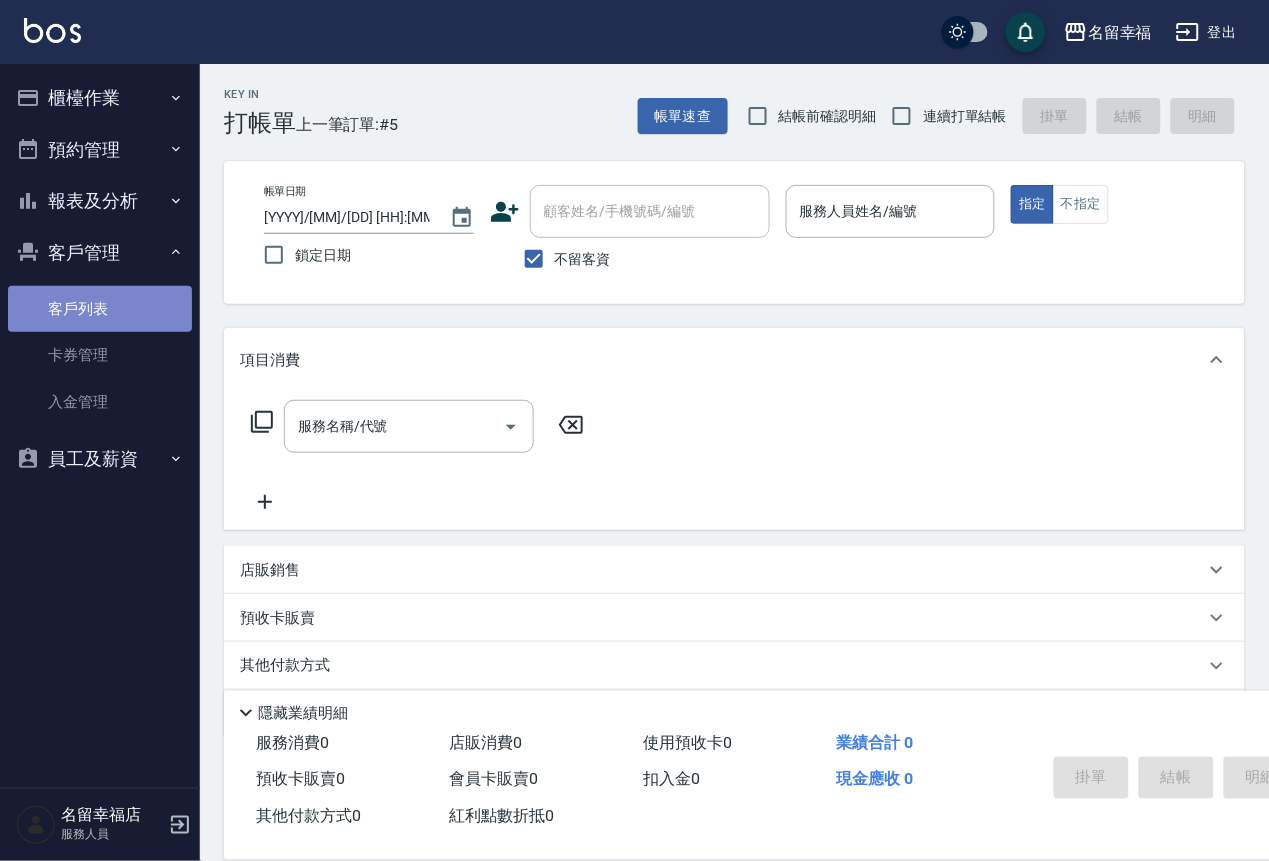 click on "客戶列表" at bounding box center [100, 309] 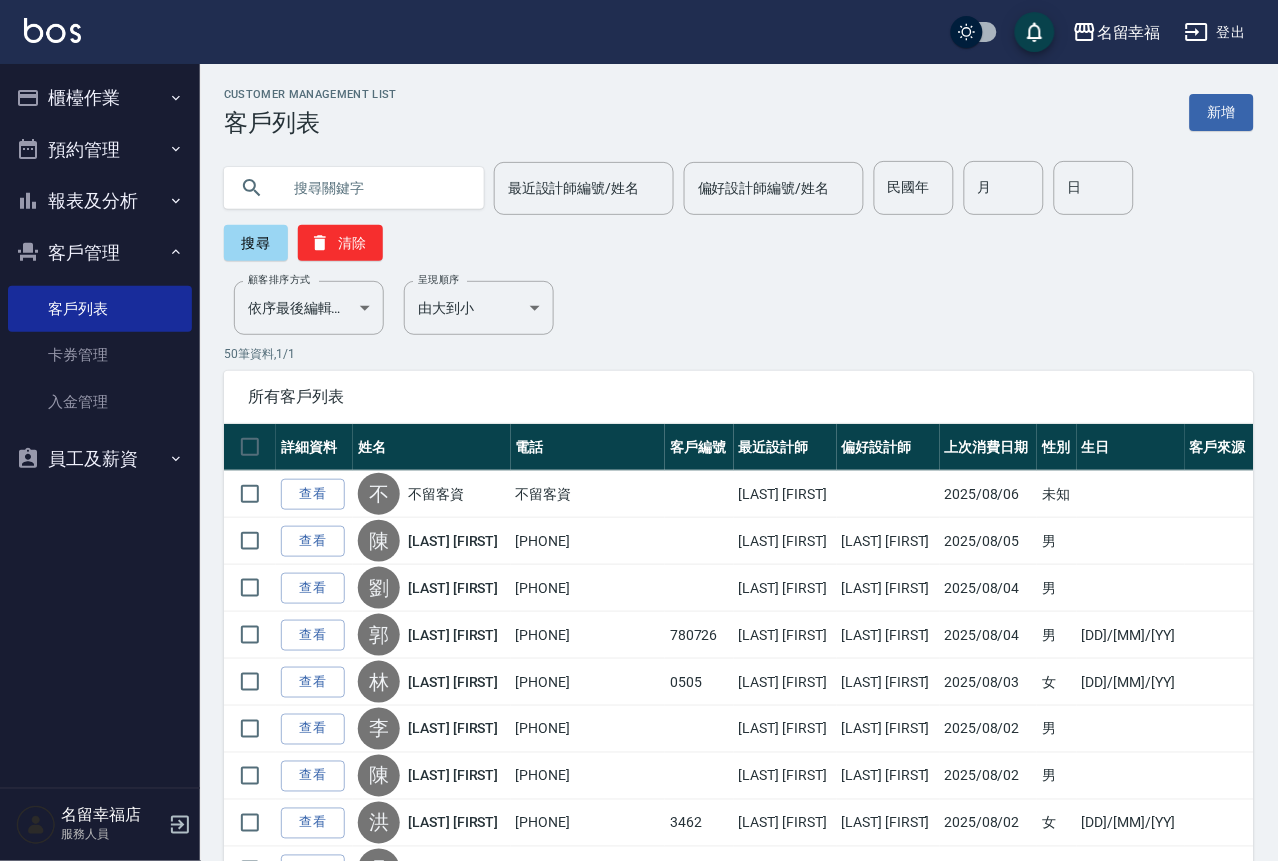 click at bounding box center (374, 188) 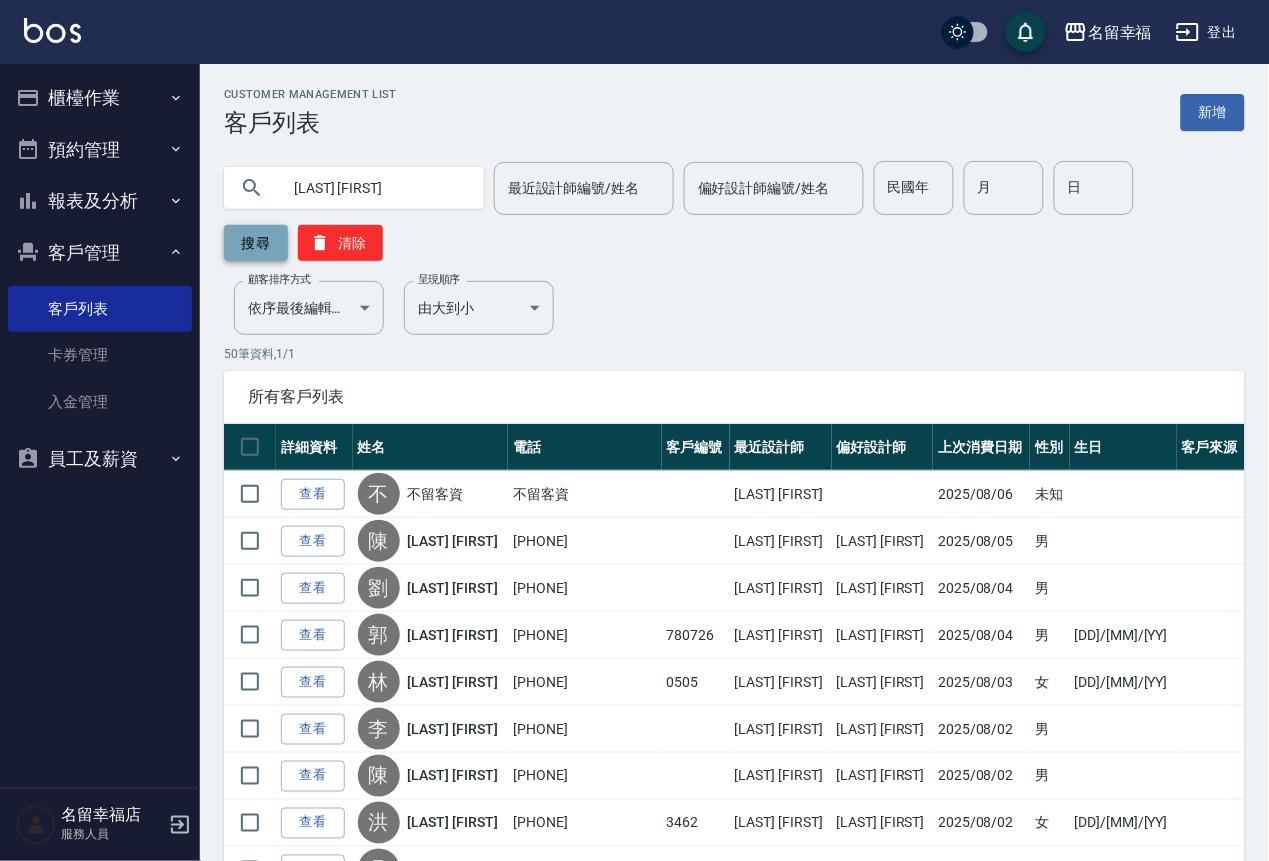type on "[LAST] [FIRST]" 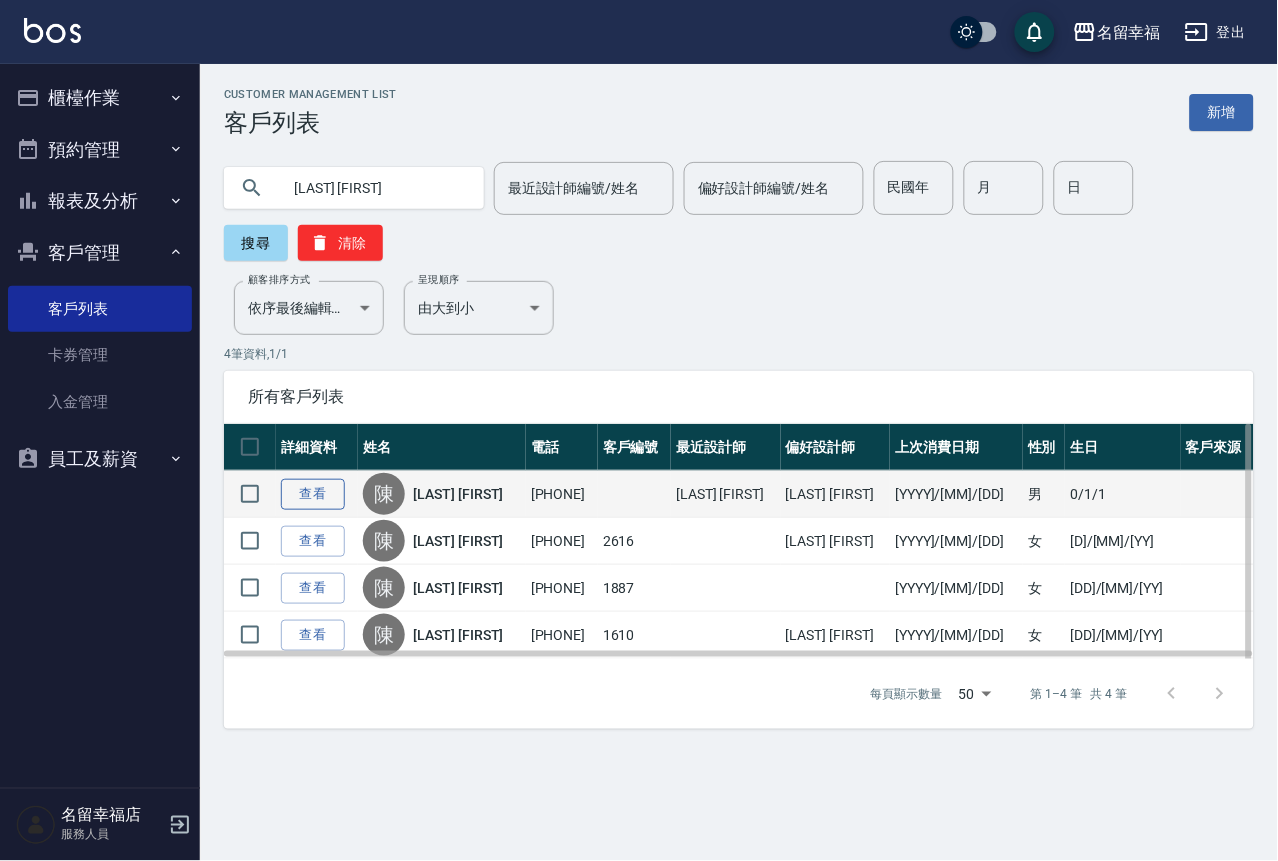 click on "查看" at bounding box center [313, 494] 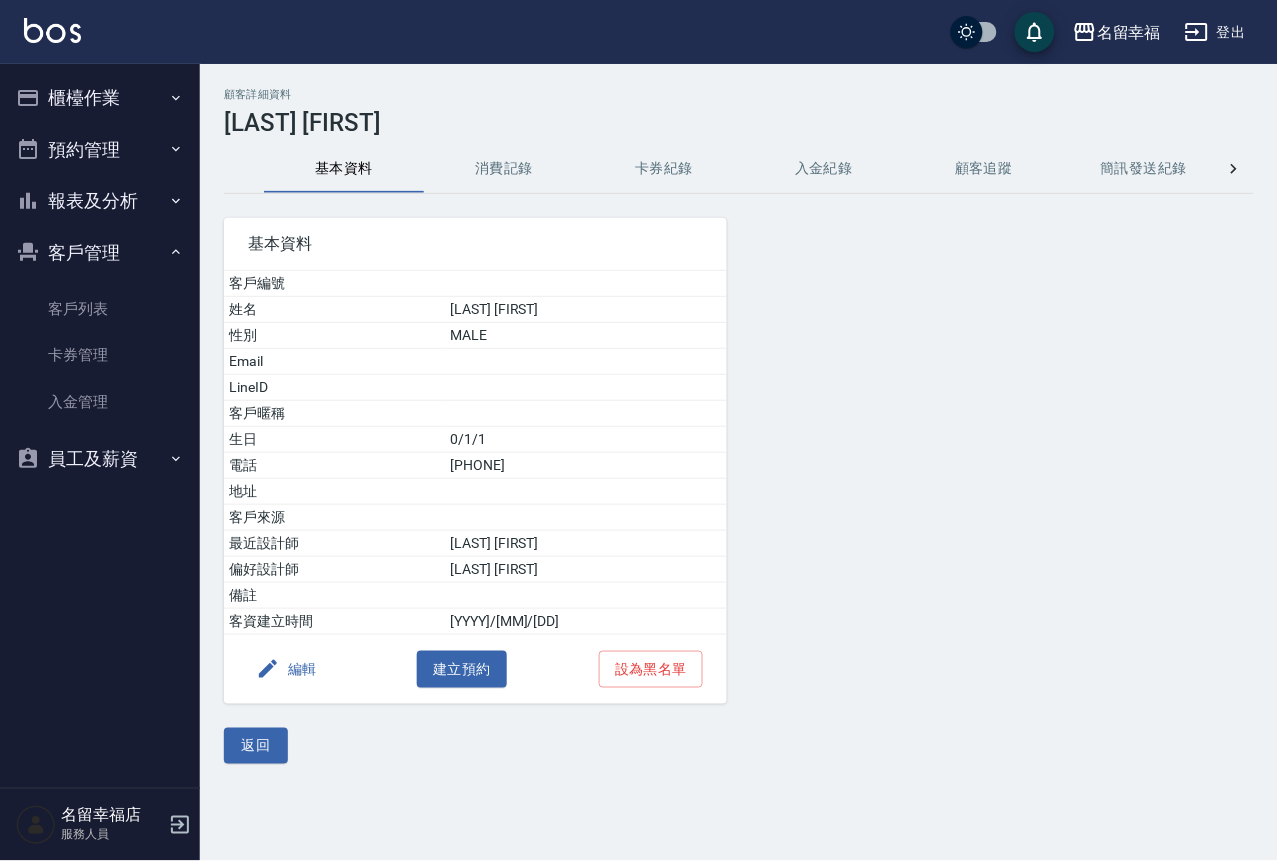 click on "消費記錄" at bounding box center (504, 169) 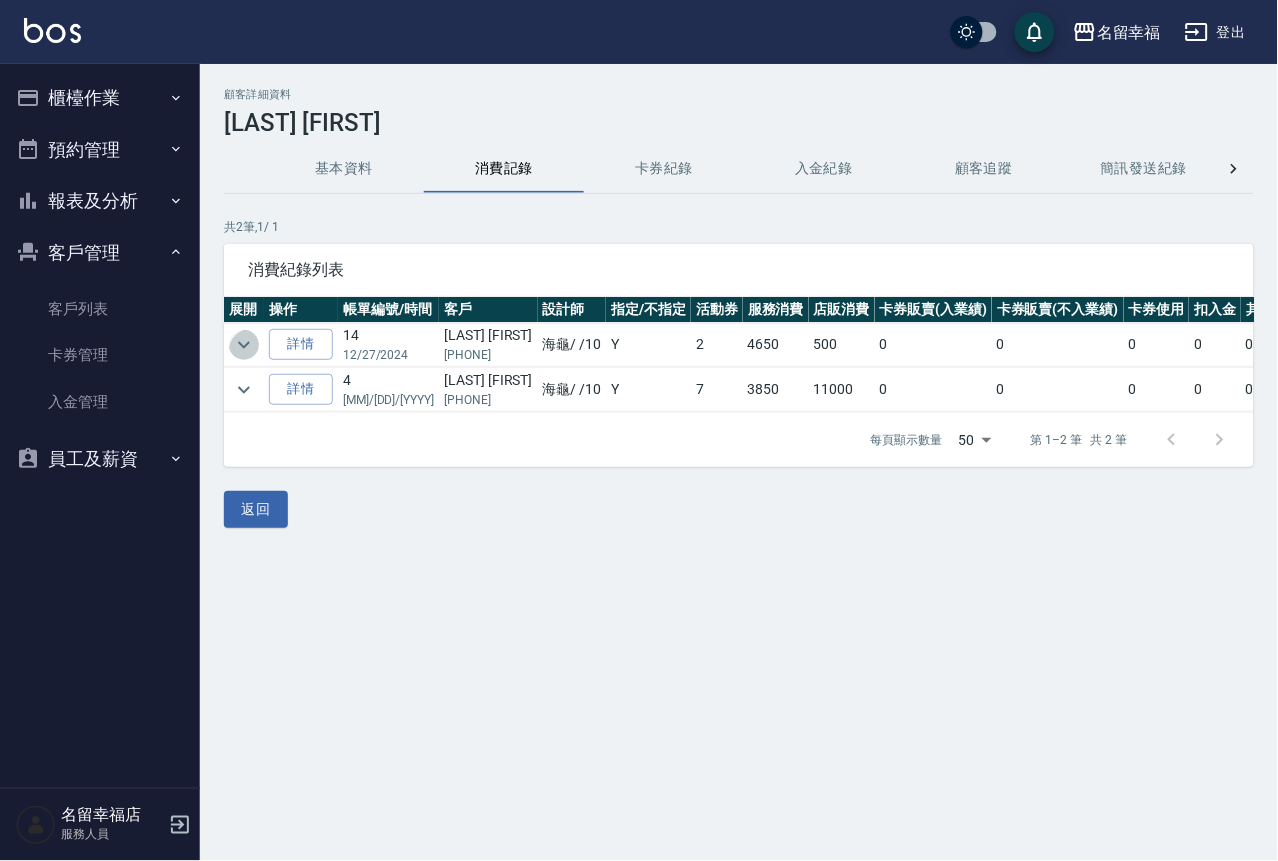 click 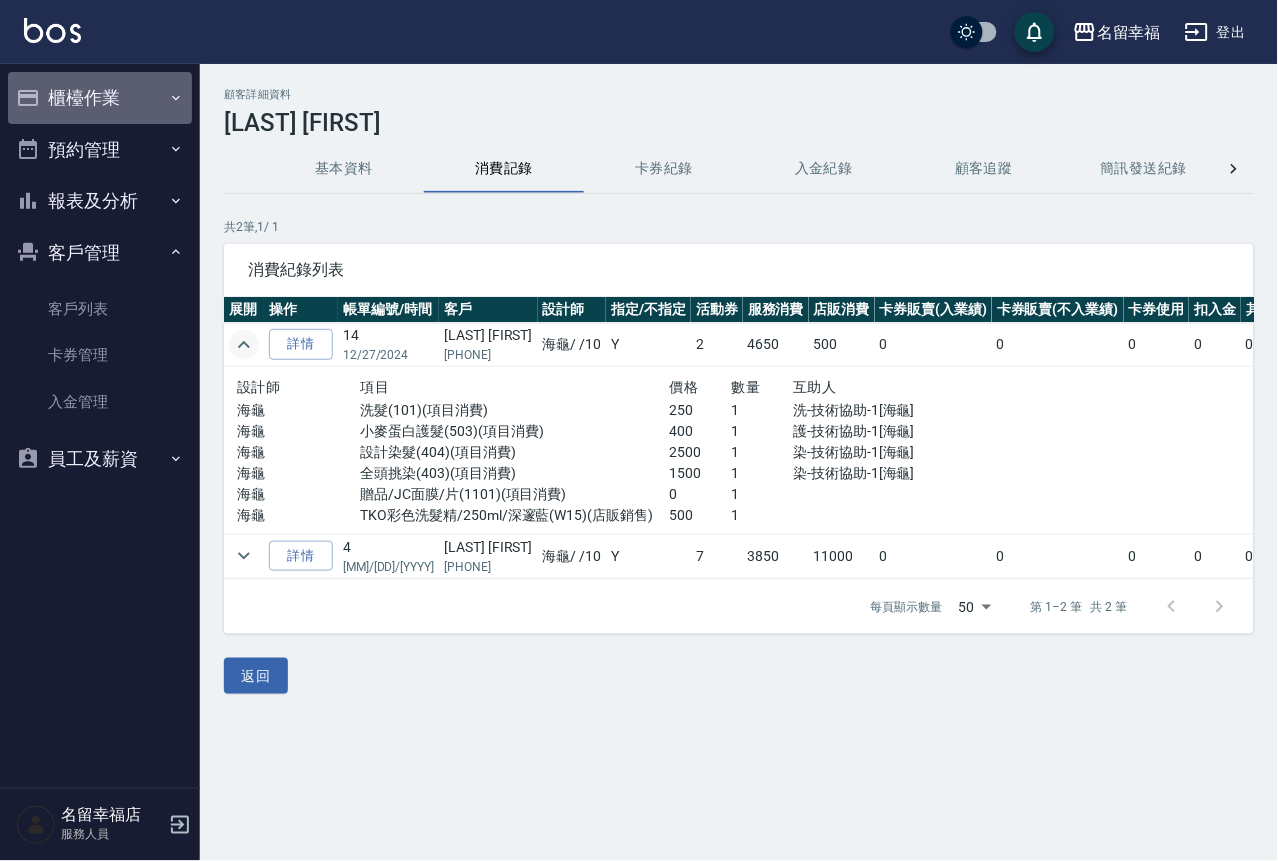 click on "櫃檯作業" at bounding box center [100, 98] 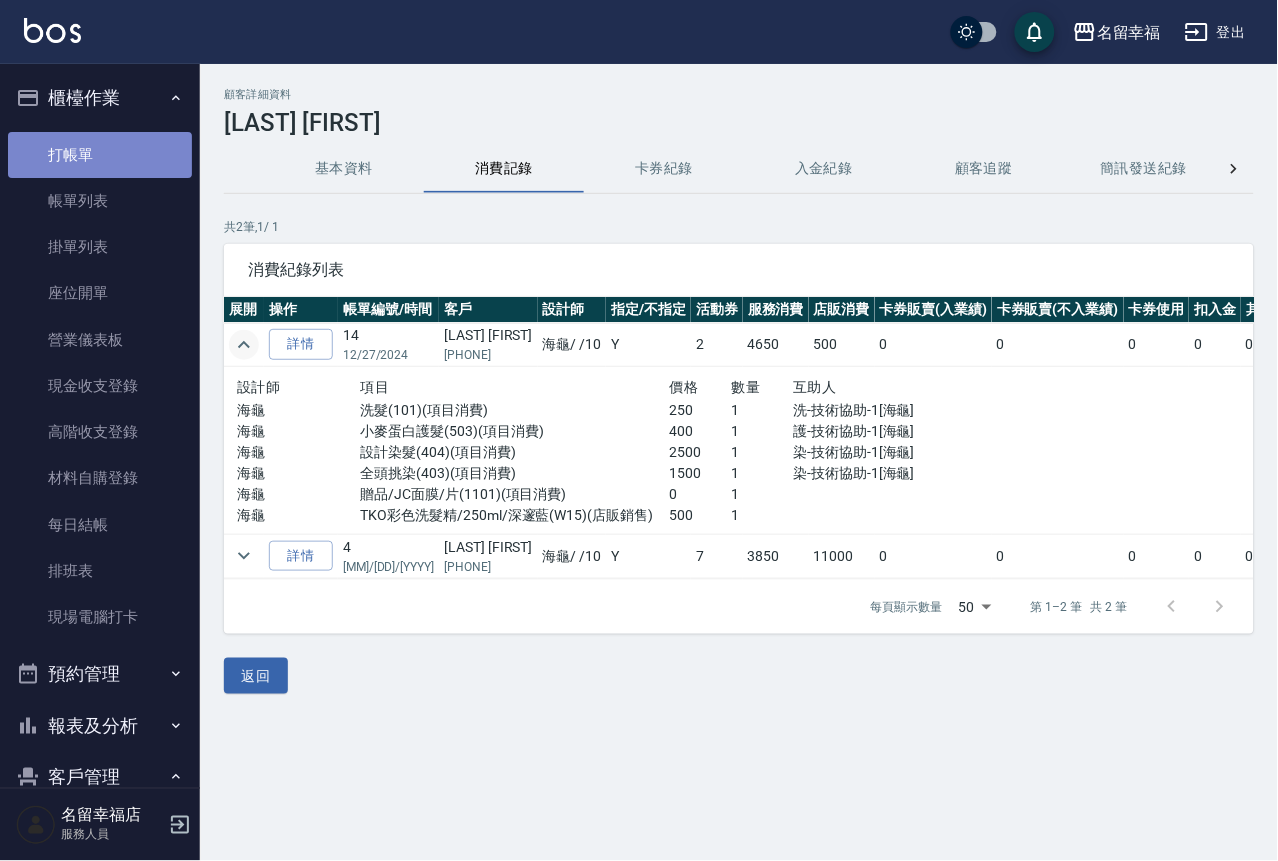 click on "打帳單" at bounding box center (100, 155) 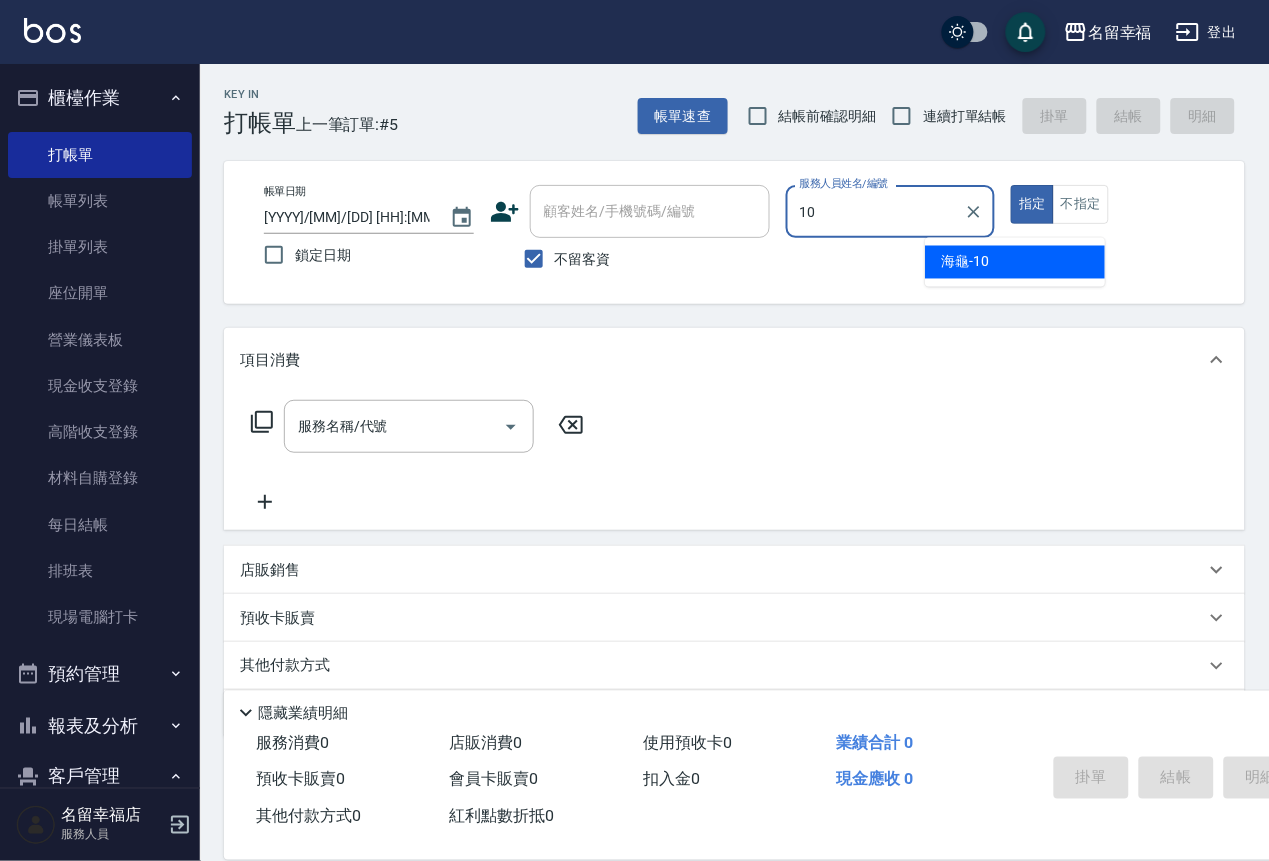 type on "海龜-10" 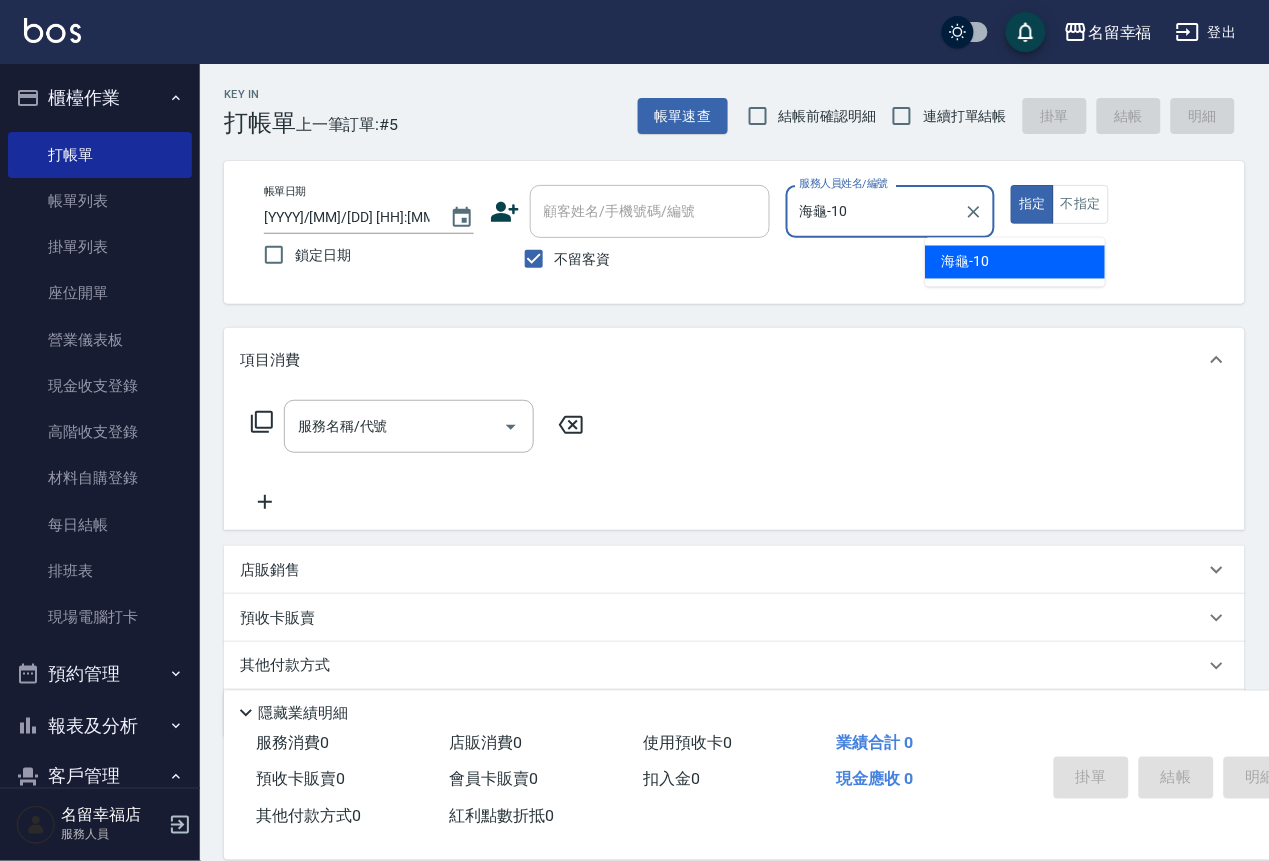 type on "true" 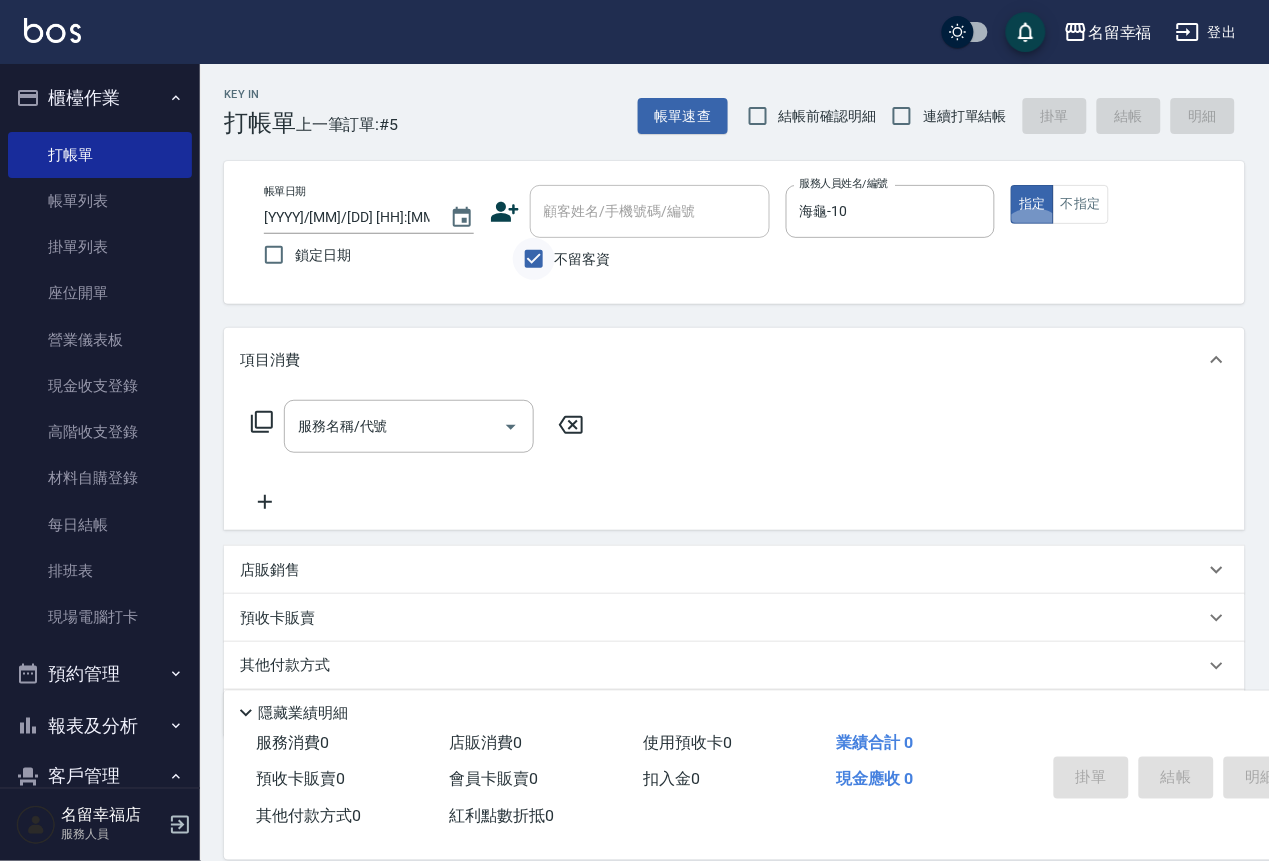 click on "不留客資" at bounding box center (534, 259) 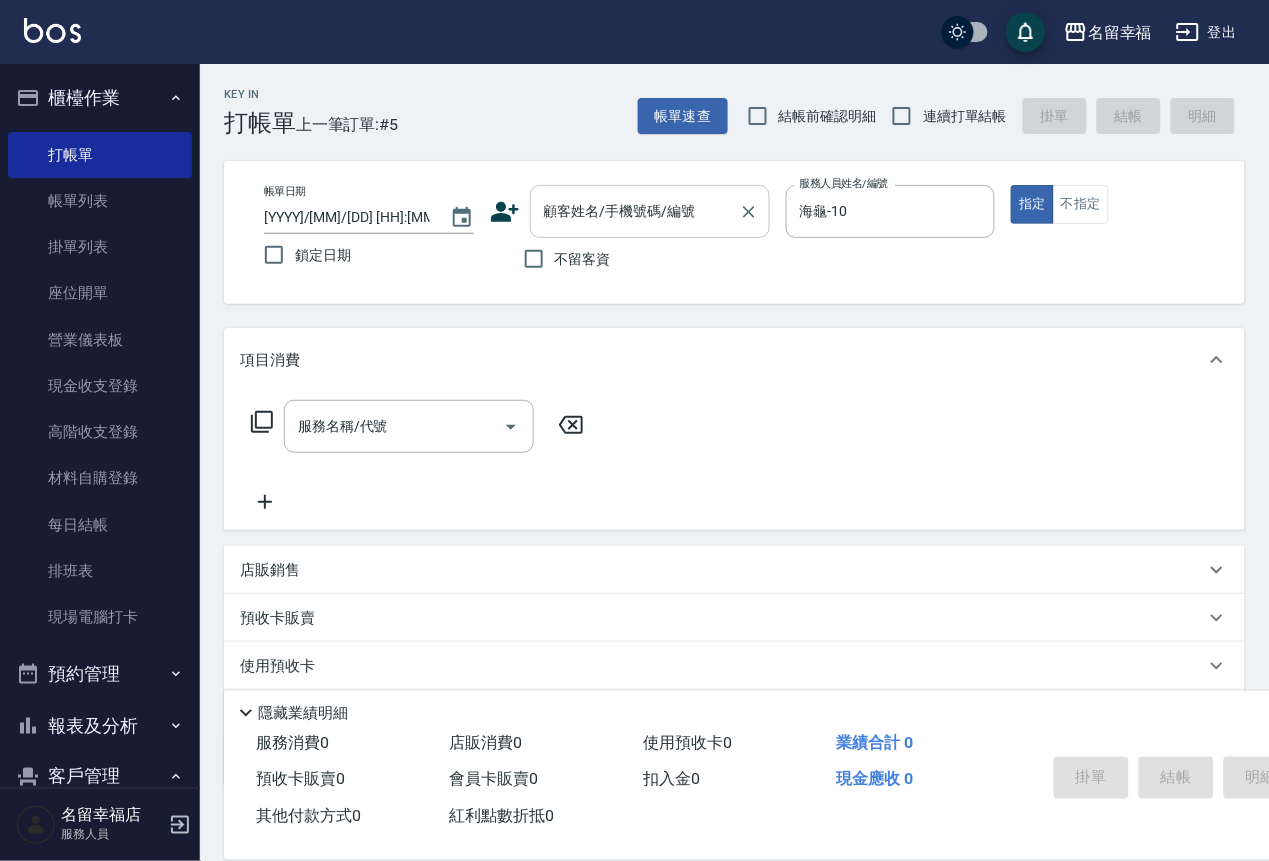click on "顧客姓名/手機號碼/編號" at bounding box center [635, 211] 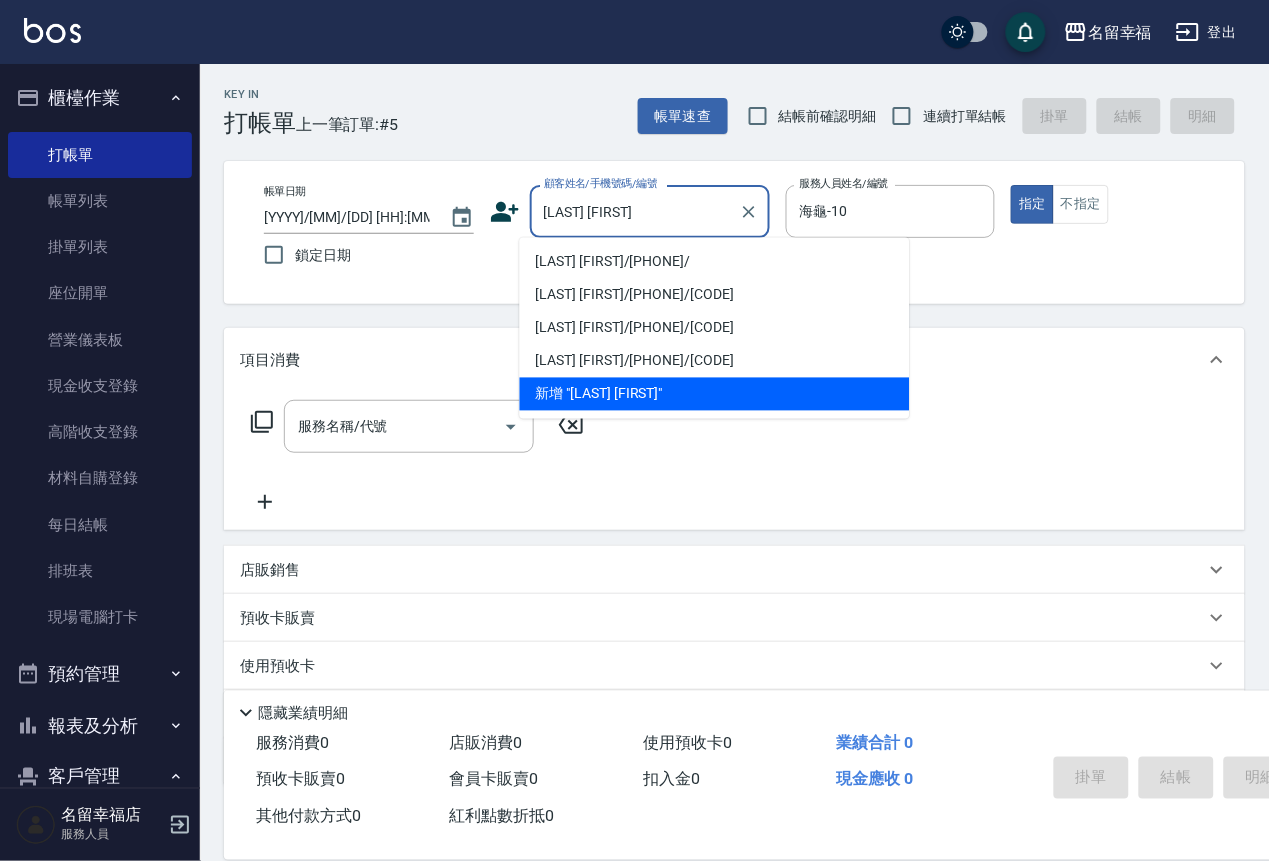 click on "[LAST] [FIRST]/[PHONE]/" at bounding box center [715, 262] 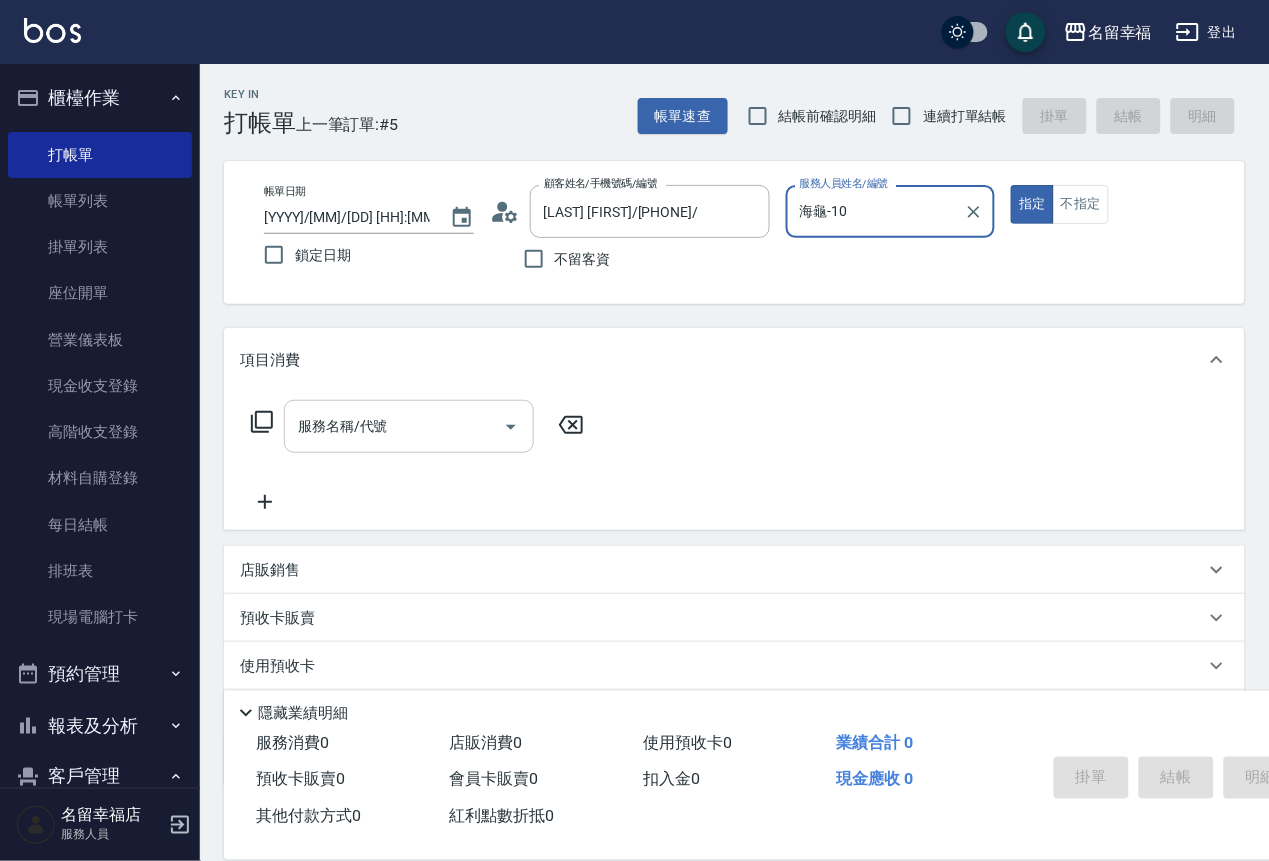 click on "服務名稱/代號 服務名稱/代號" at bounding box center (409, 426) 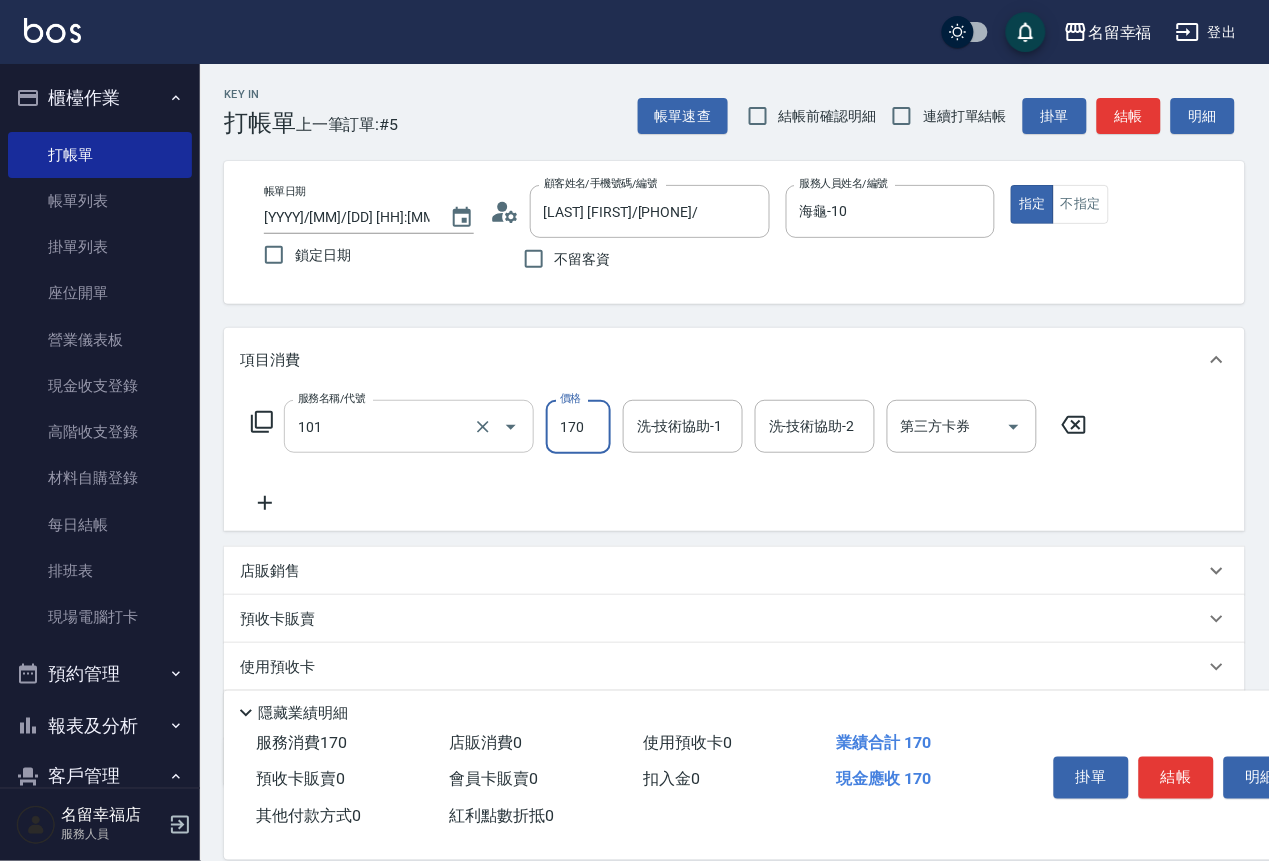 type on "洗髮(101)" 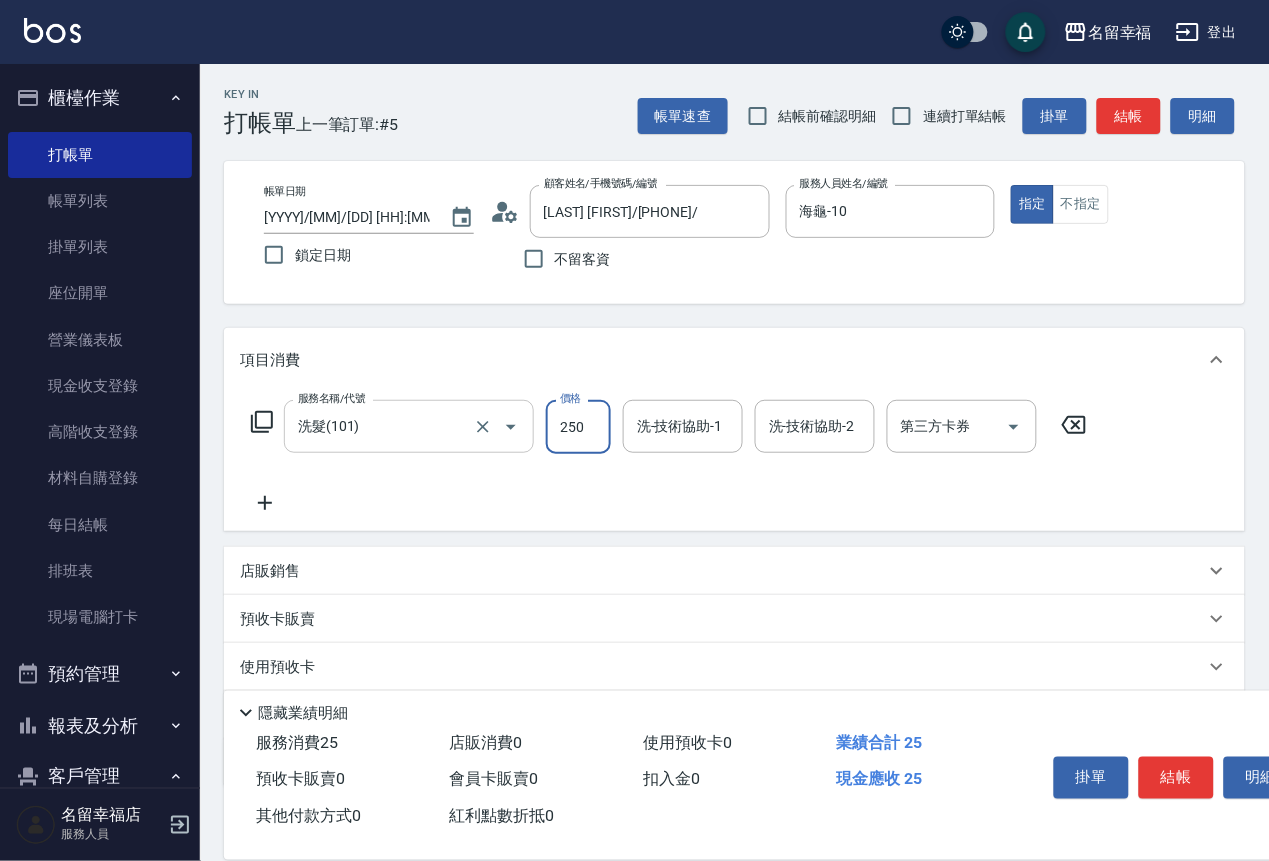type on "250" 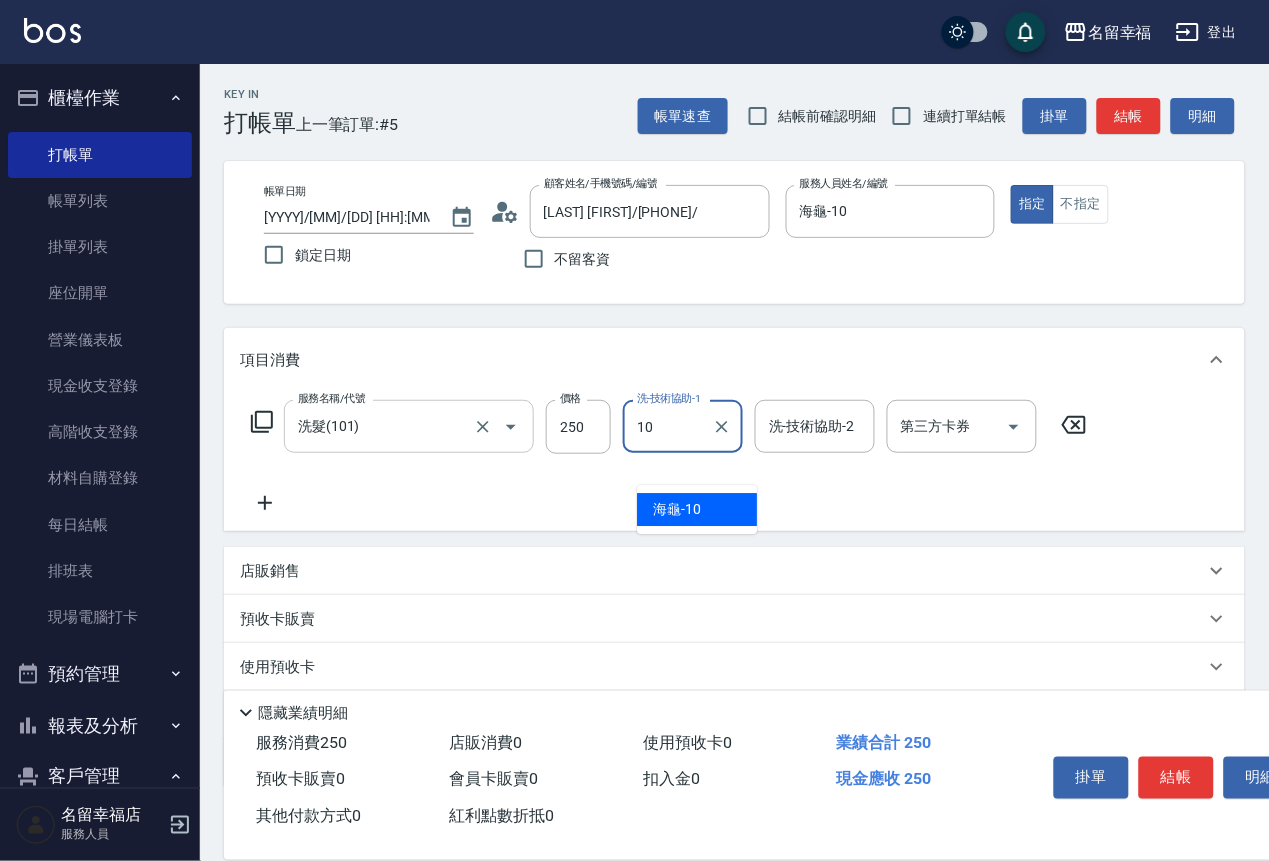 type on "海龜-10" 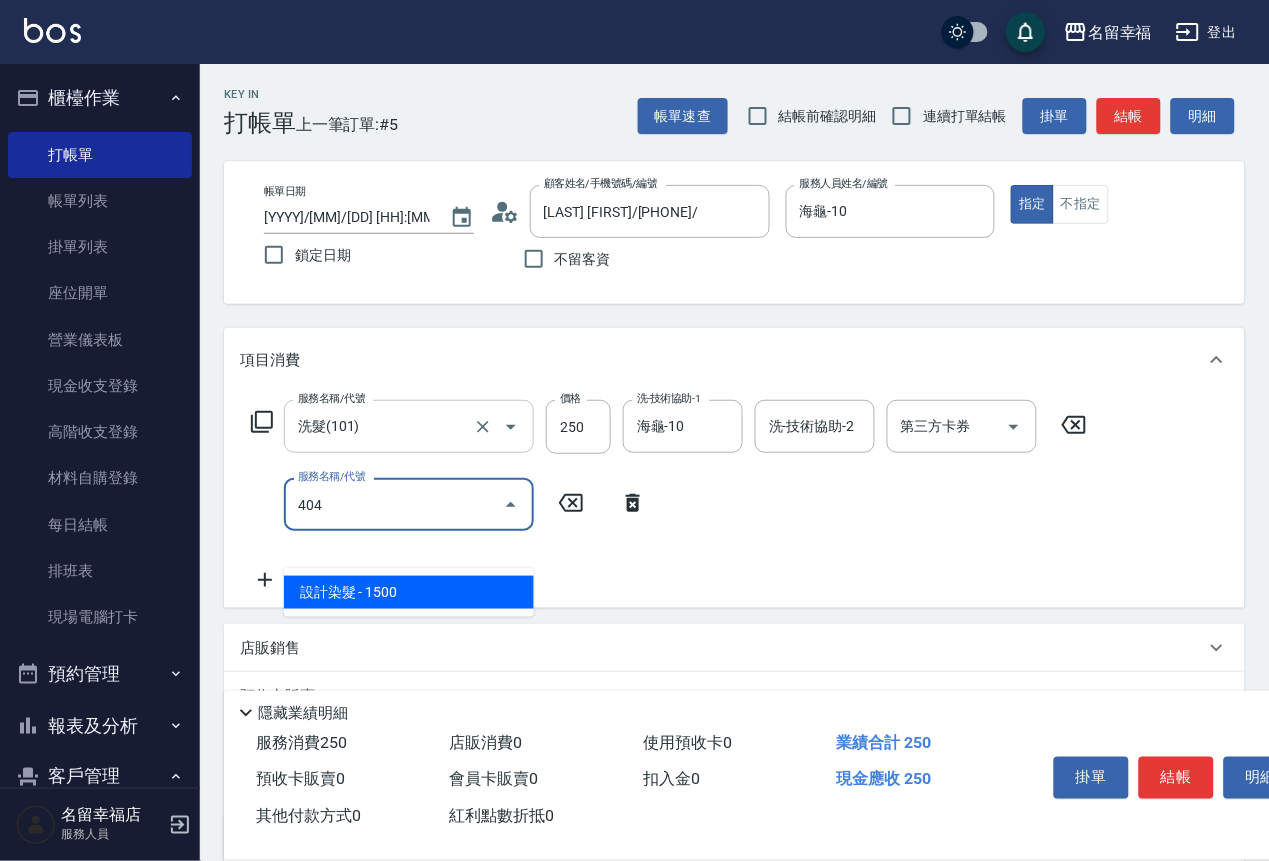 type on "設計染髮(404)" 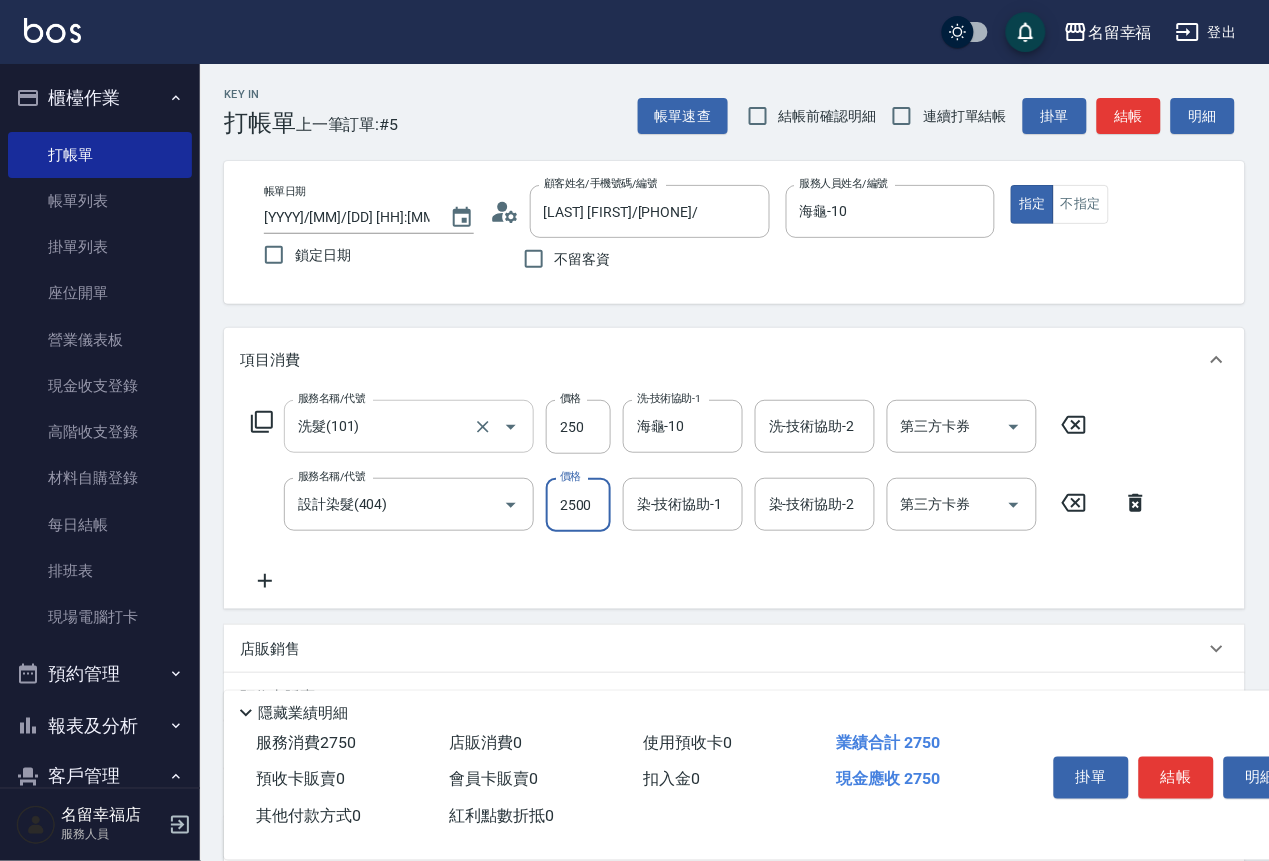 scroll, scrollTop: 0, scrollLeft: 1, axis: horizontal 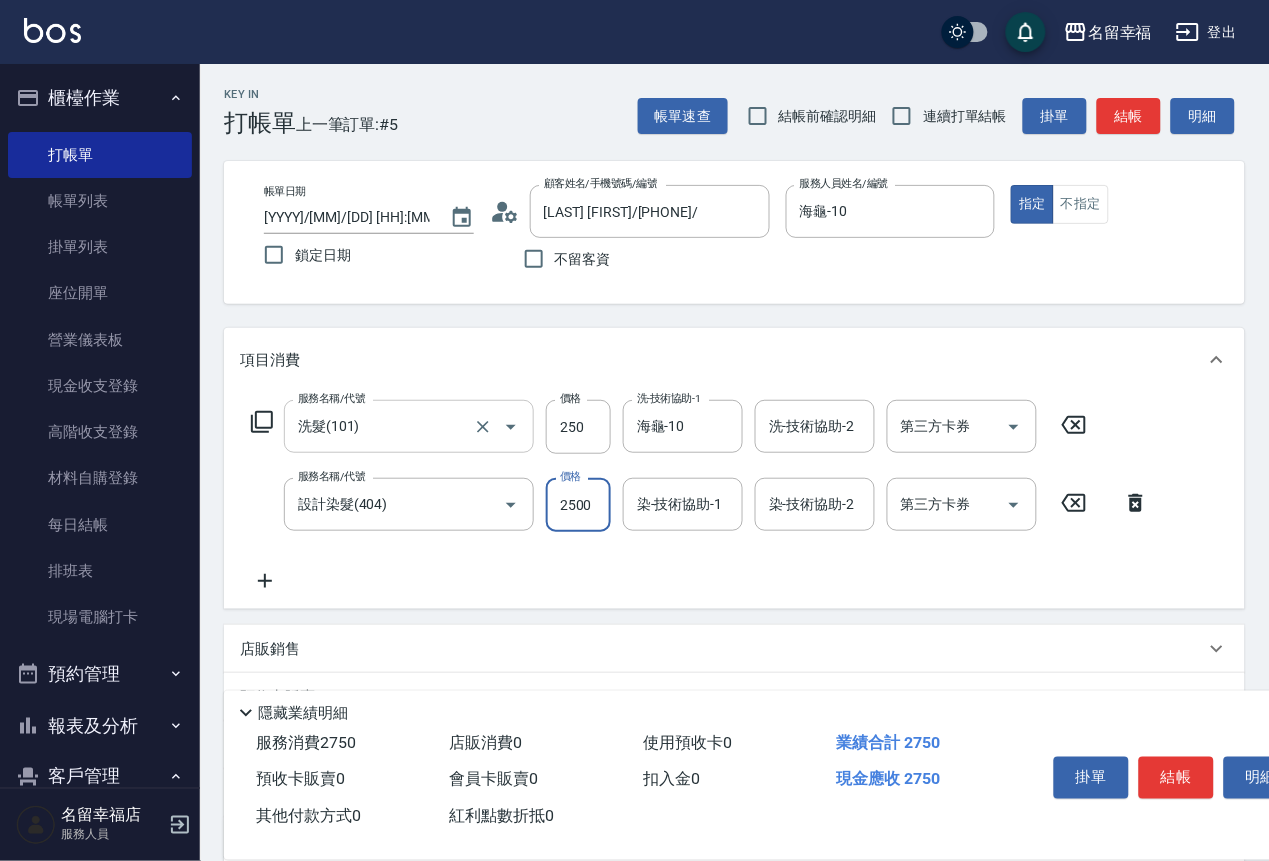 type on "2500" 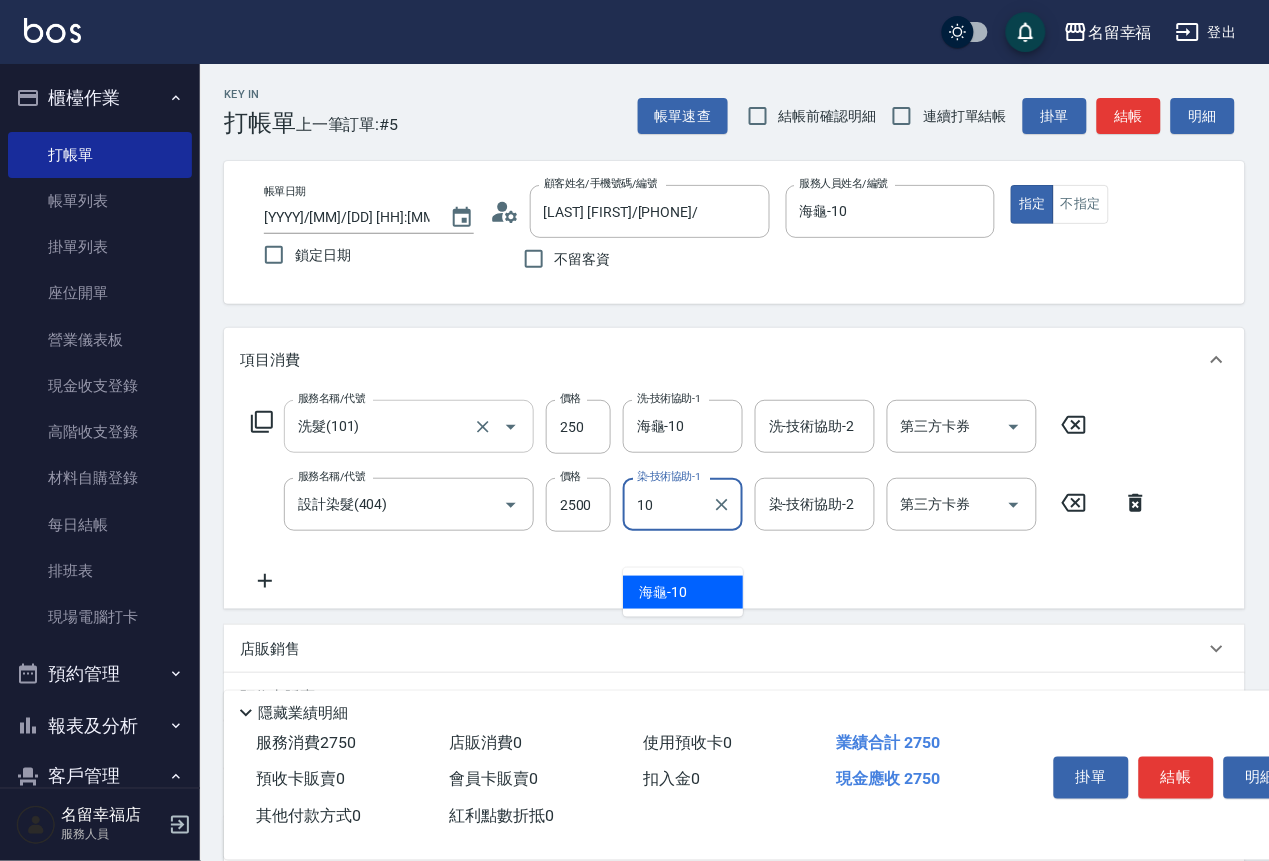 type on "海龜-10" 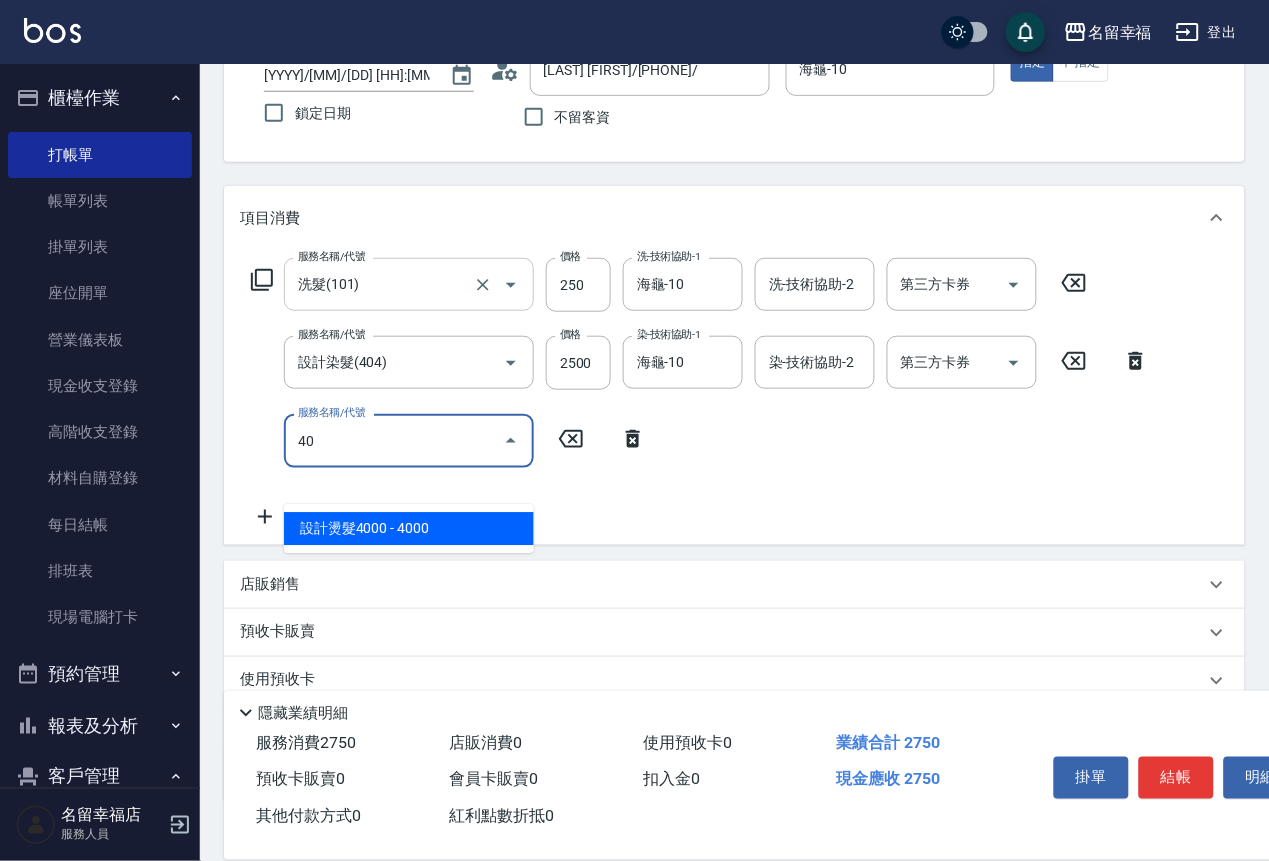 scroll, scrollTop: 300, scrollLeft: 0, axis: vertical 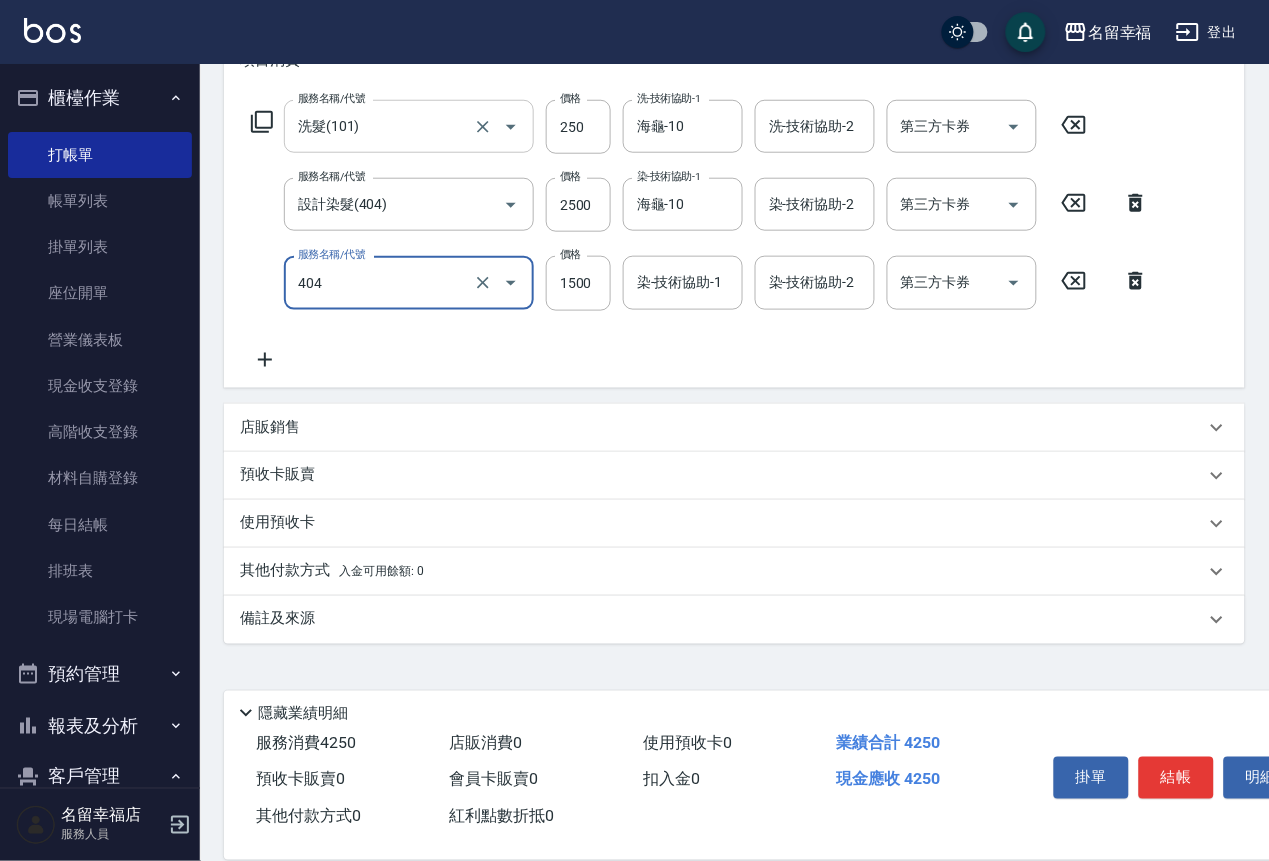 type on "設計染髮(404)" 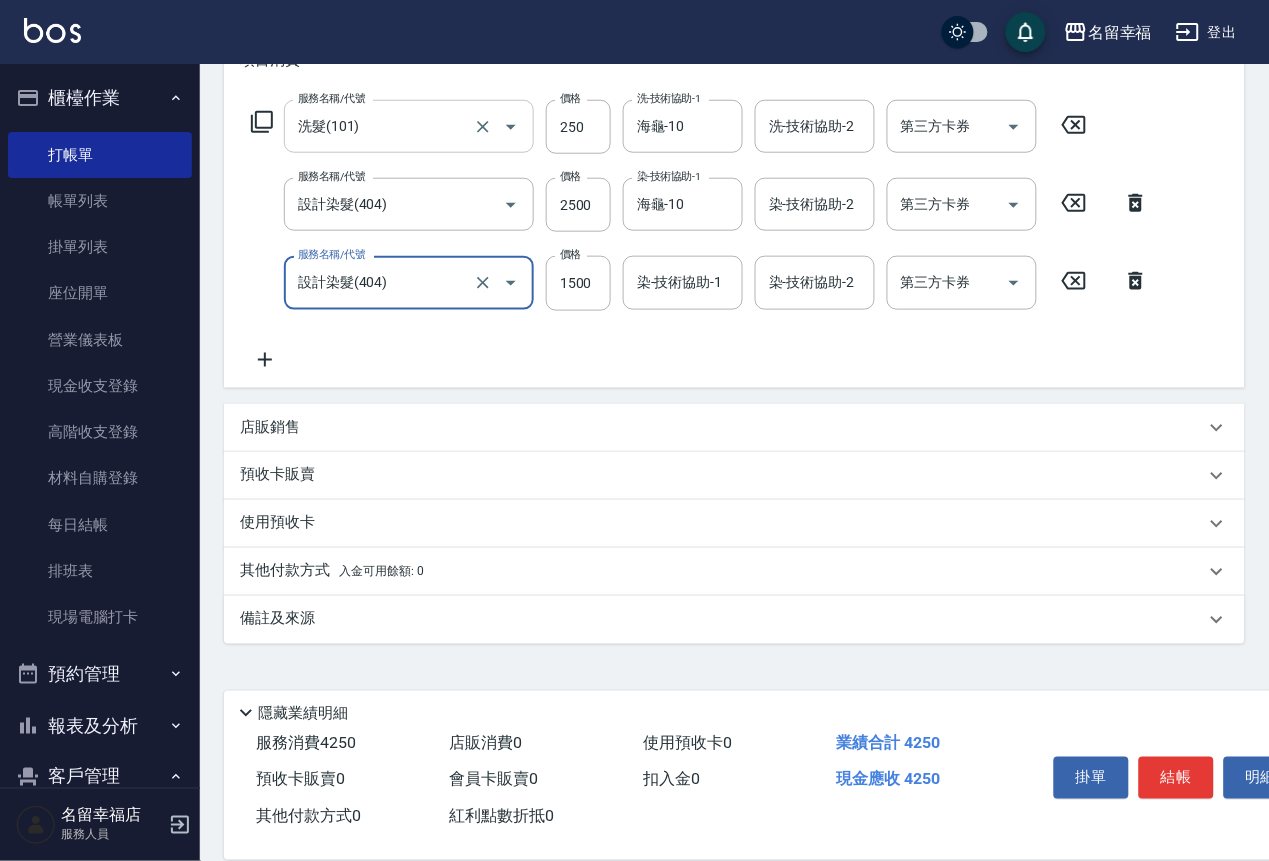 scroll, scrollTop: 0, scrollLeft: 0, axis: both 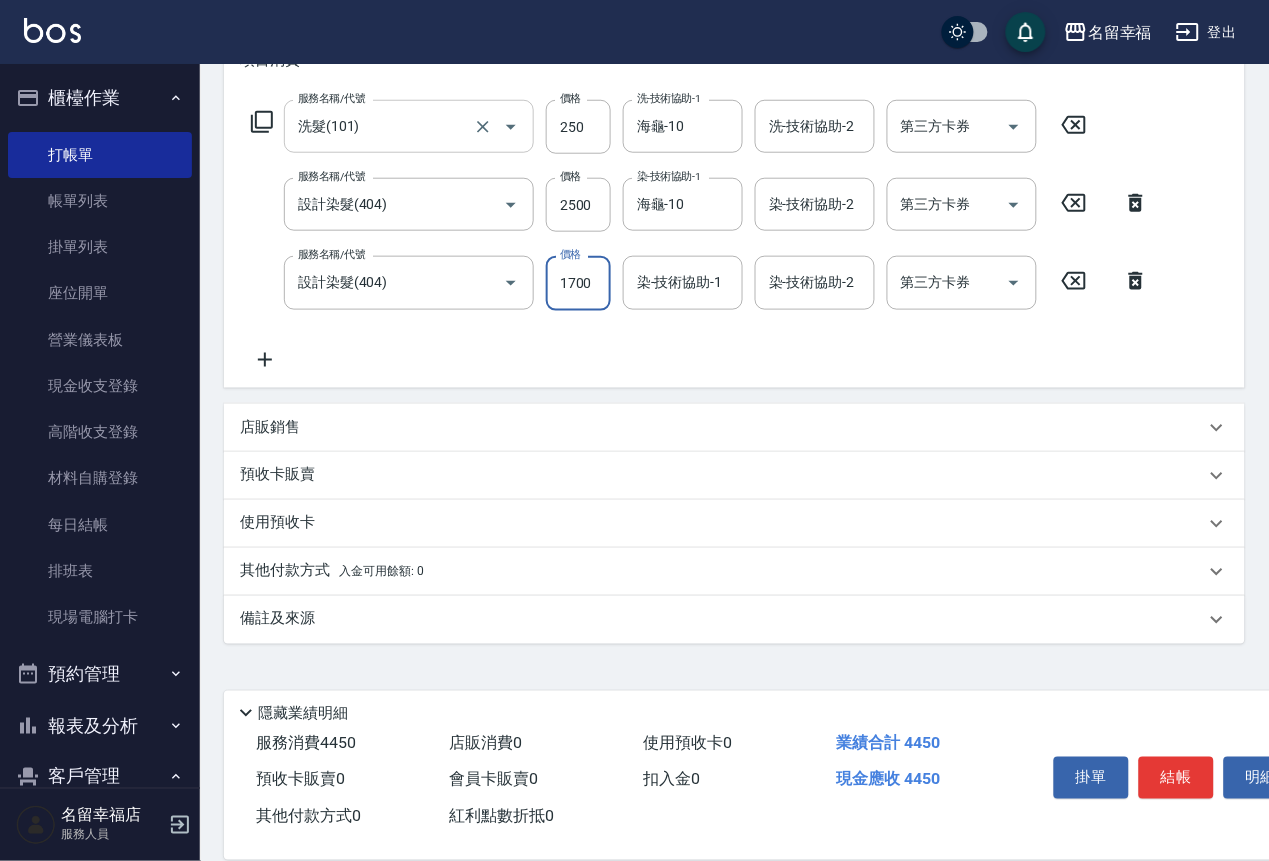type on "1700" 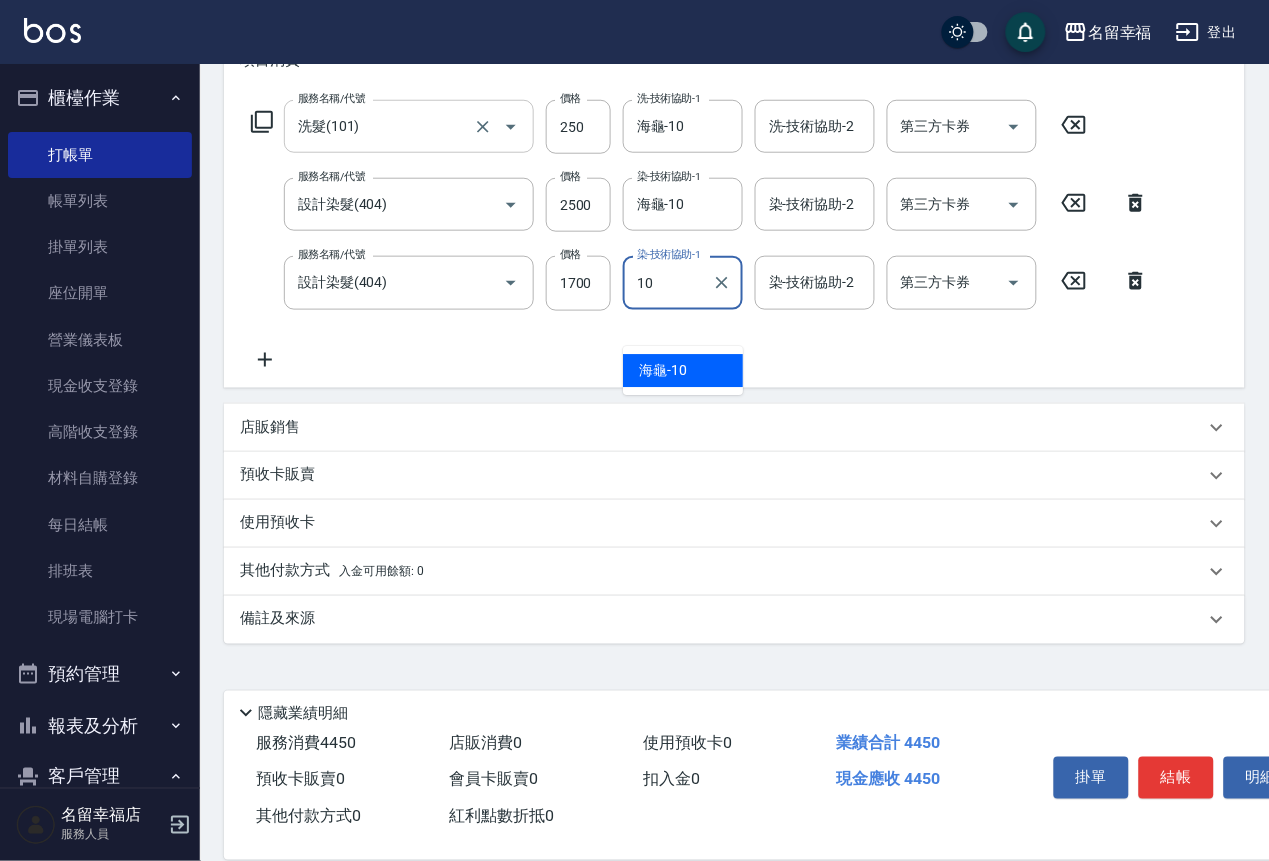 type on "海龜-10" 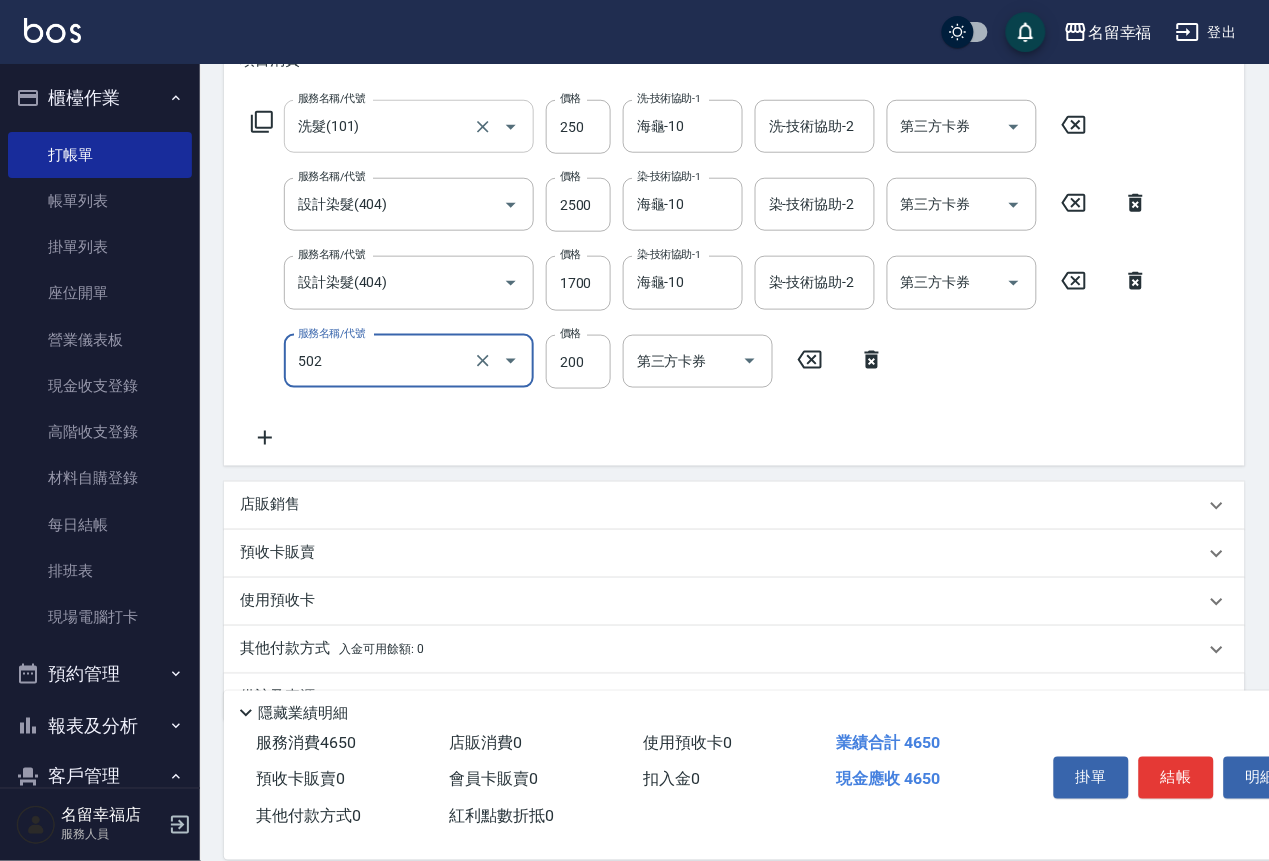 type on "自備護髮(502)" 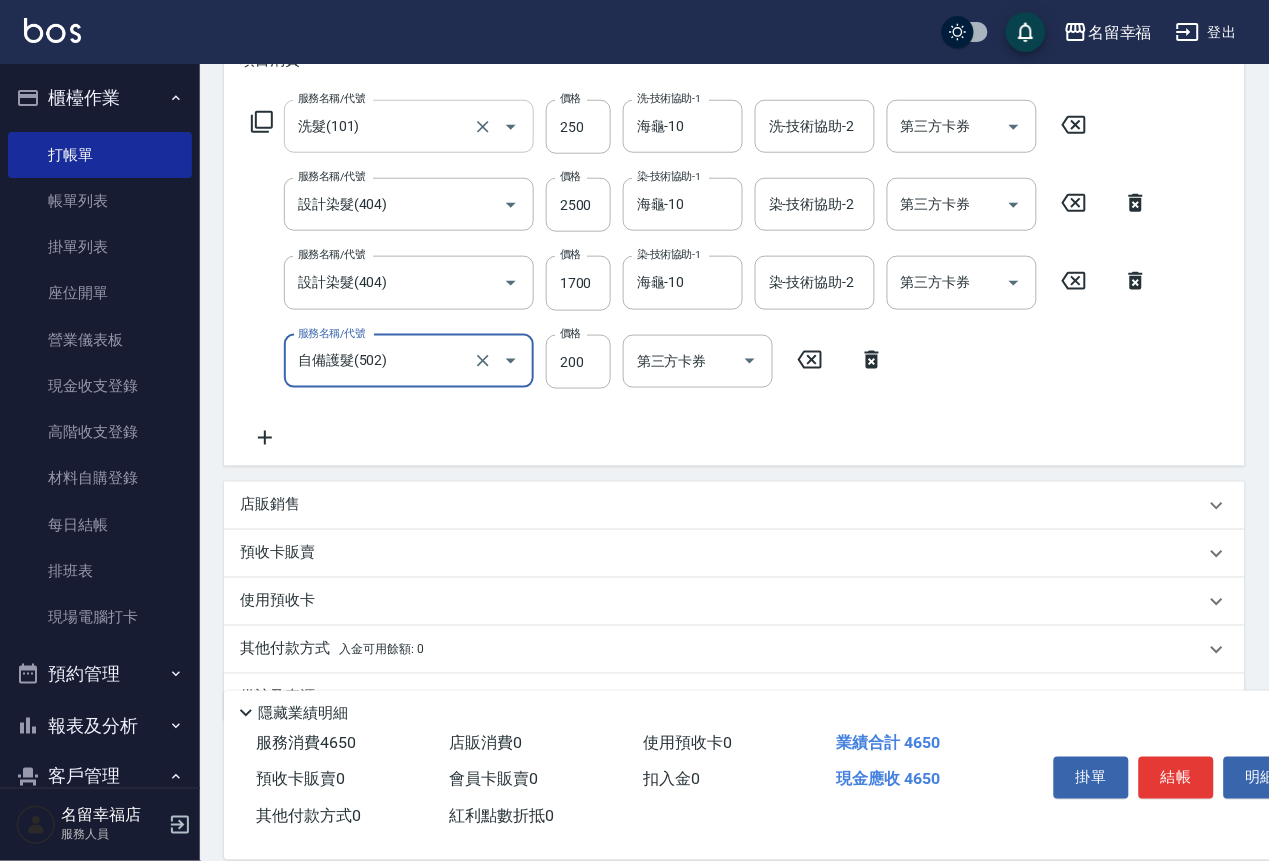 scroll, scrollTop: 0, scrollLeft: 0, axis: both 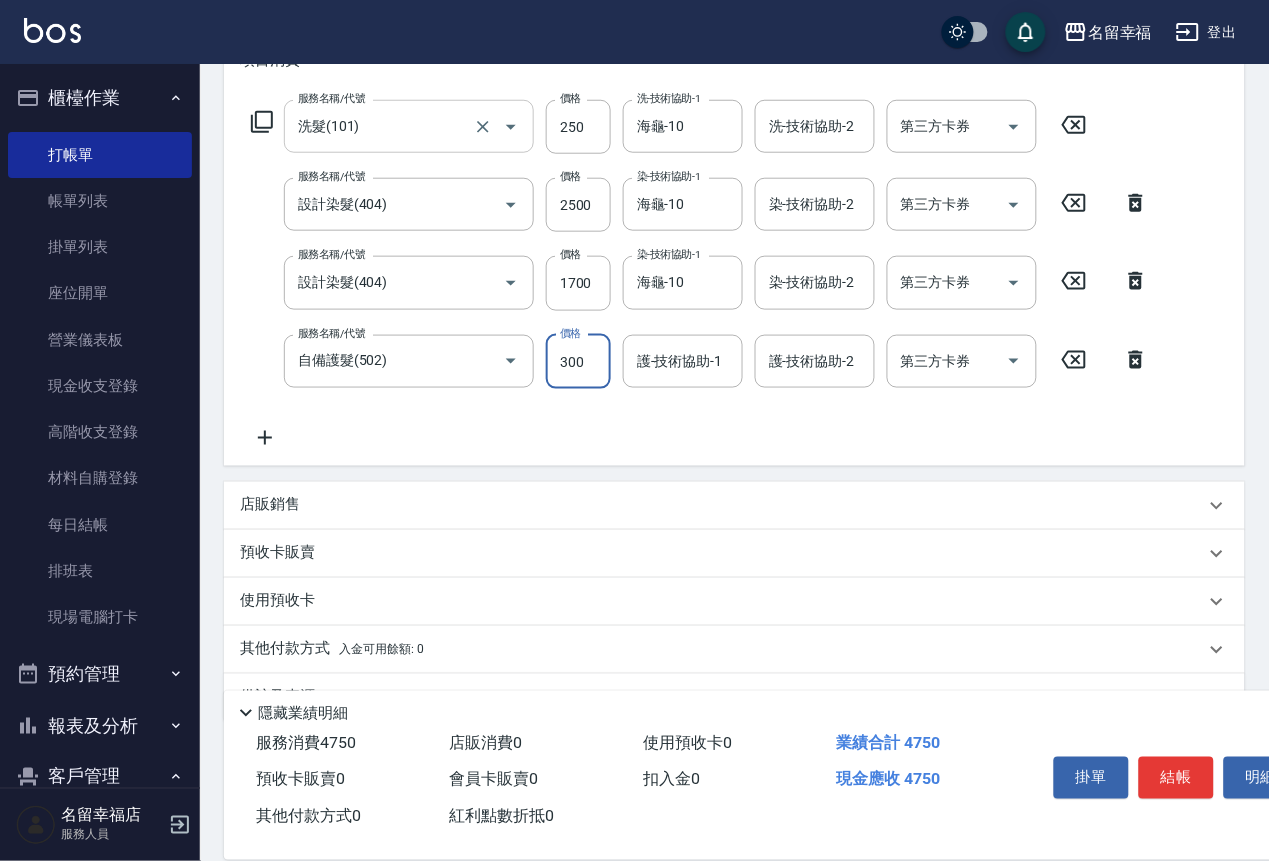 type on "300" 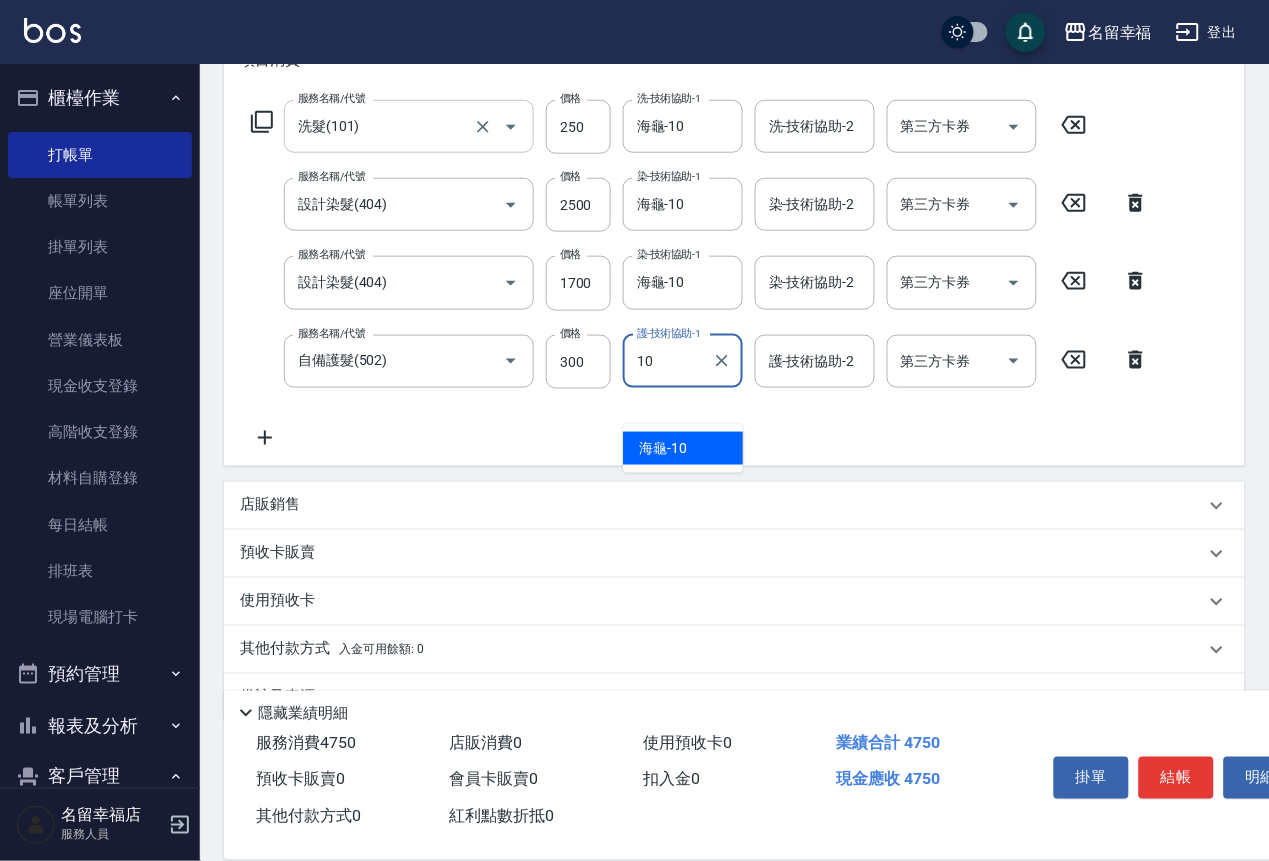 type on "海龜-10" 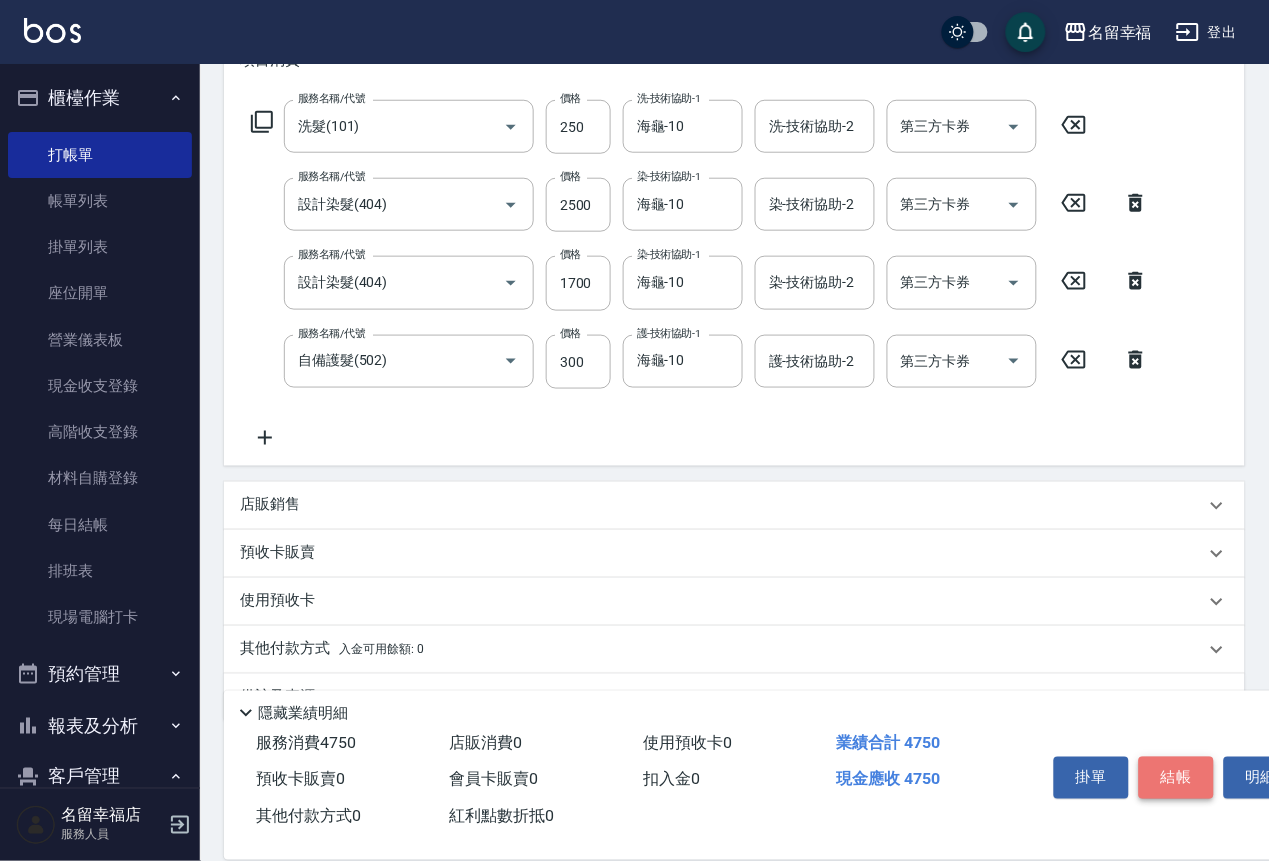click on "結帳" at bounding box center [1176, 778] 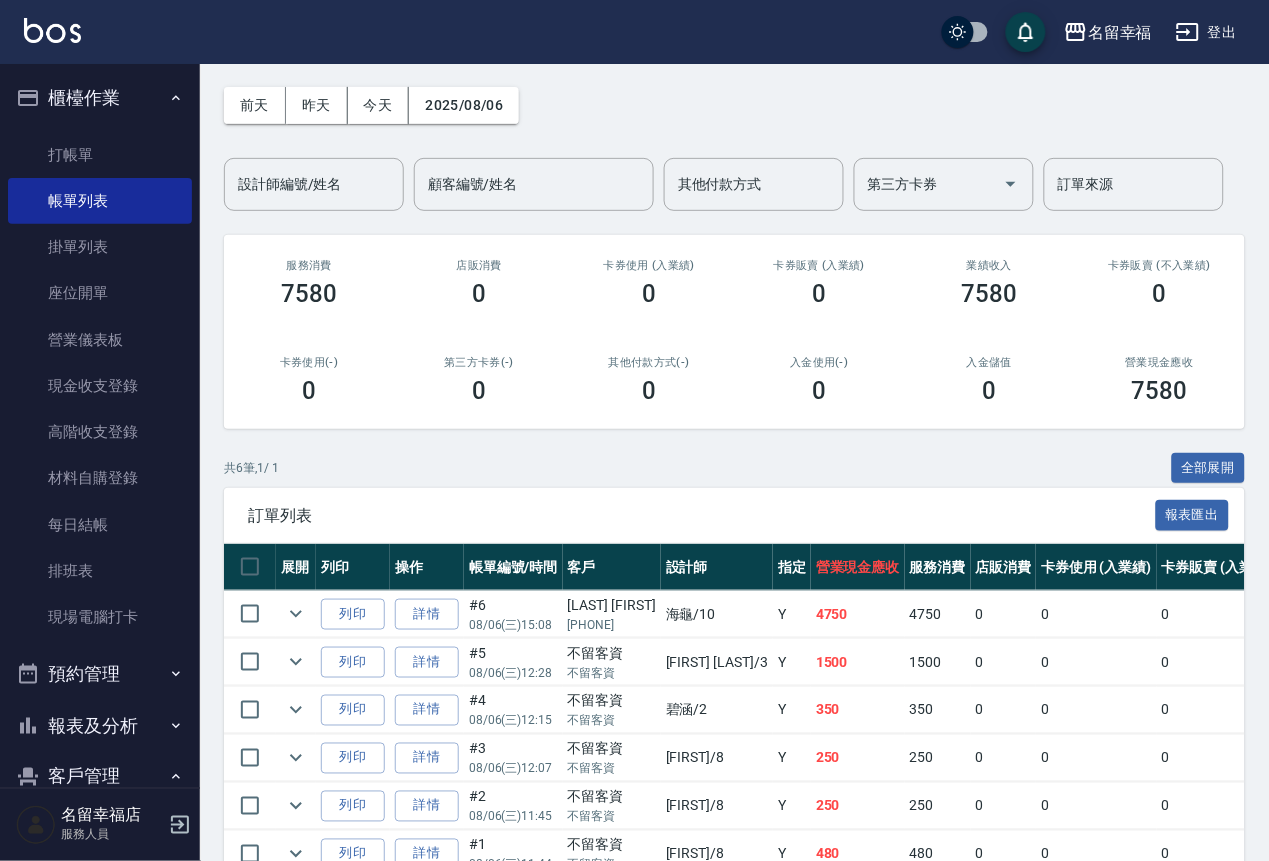 scroll, scrollTop: 150, scrollLeft: 0, axis: vertical 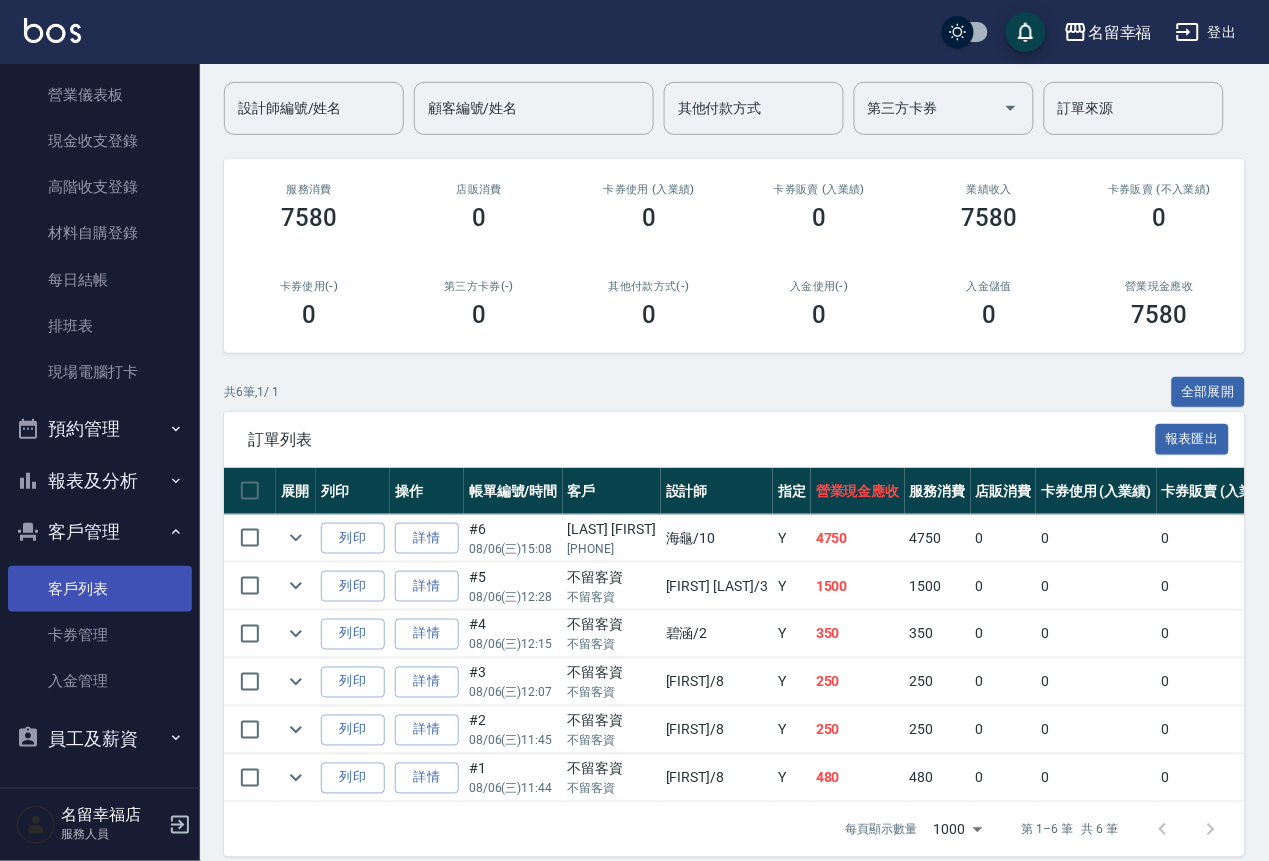 click on "客戶列表" at bounding box center [100, 589] 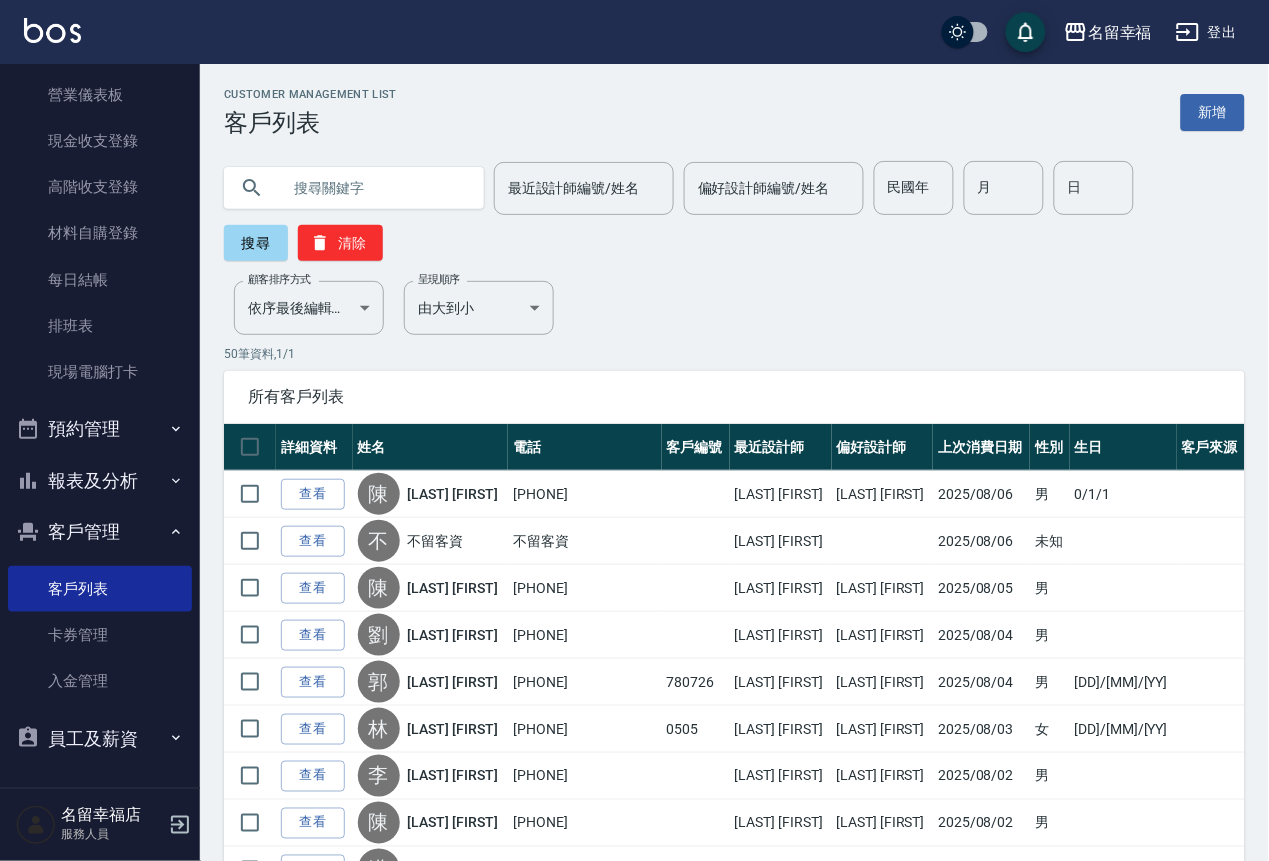 click at bounding box center [374, 188] 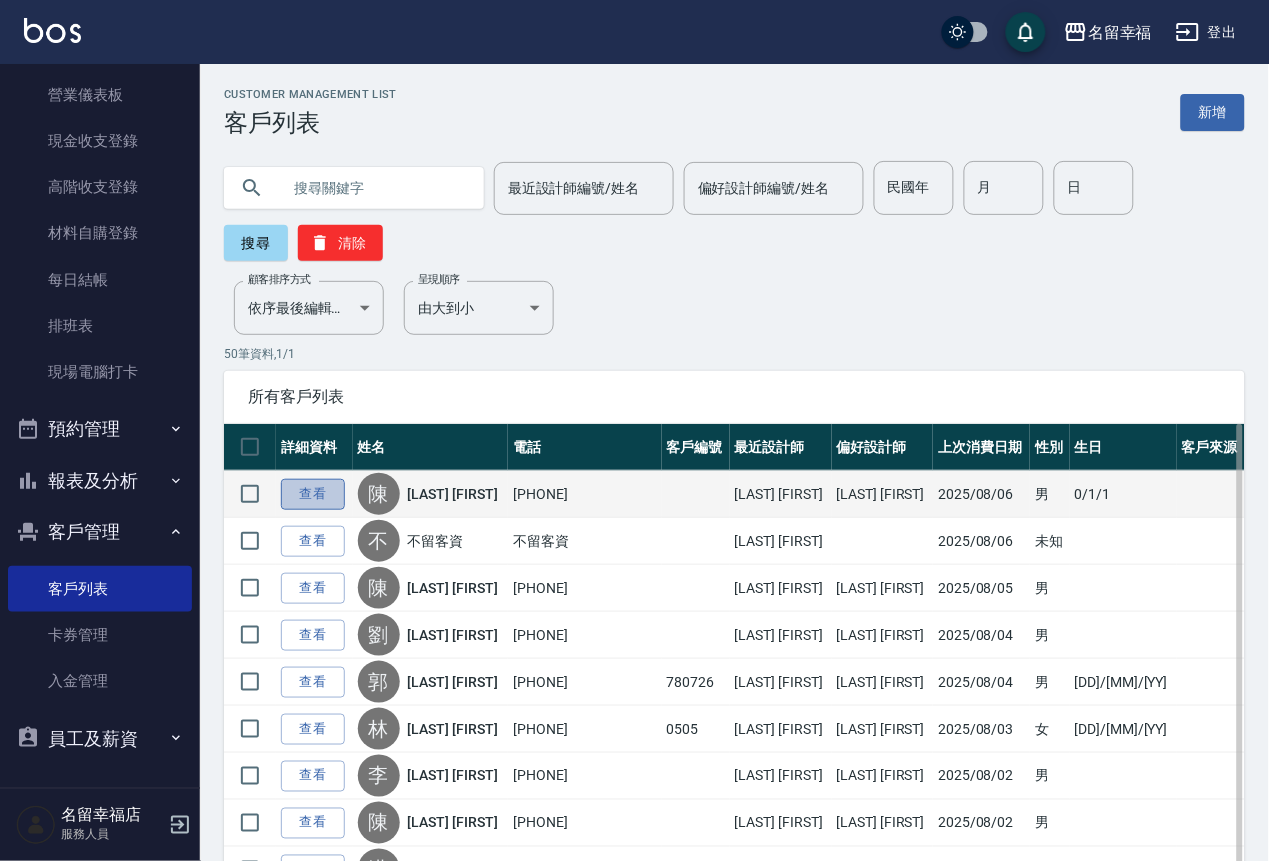 click on "查看" at bounding box center (313, 494) 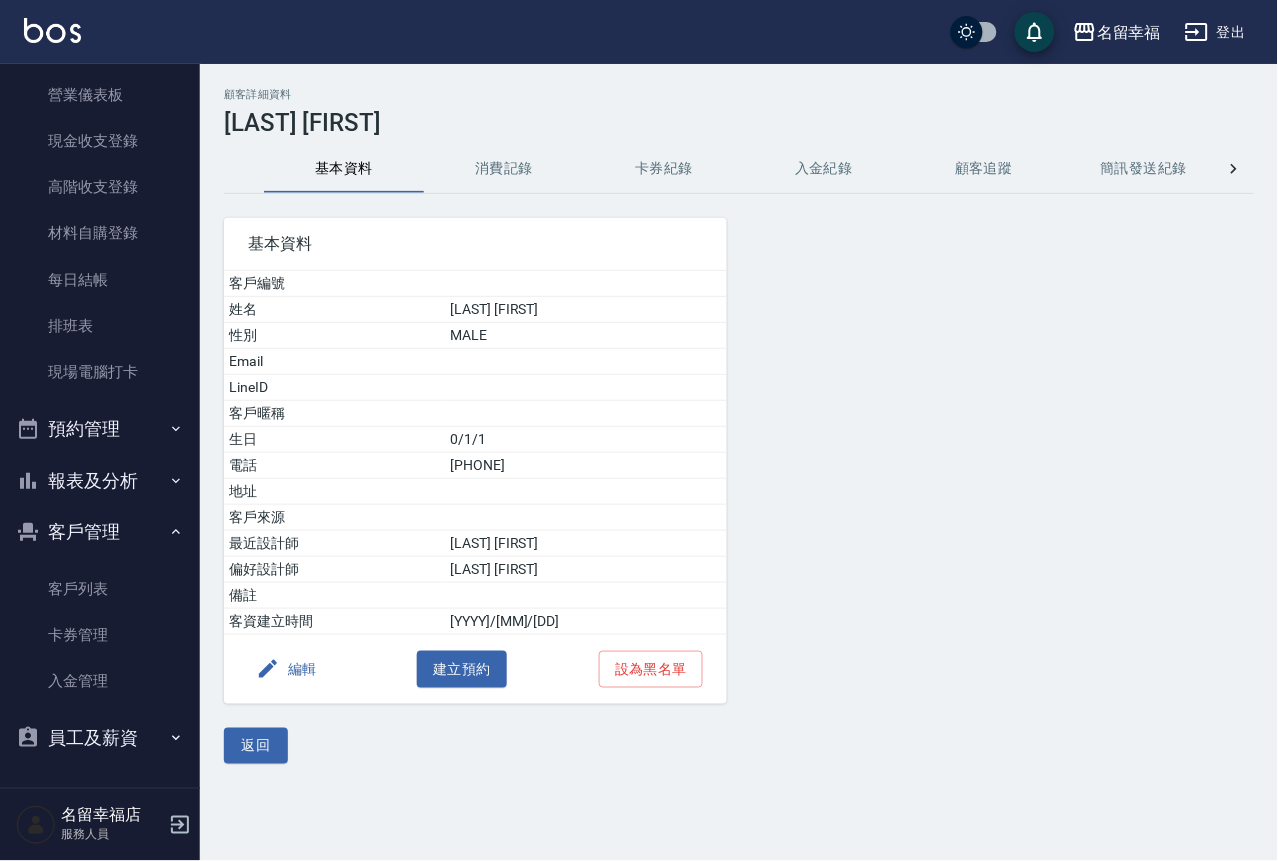 click on "消費記錄" at bounding box center (504, 169) 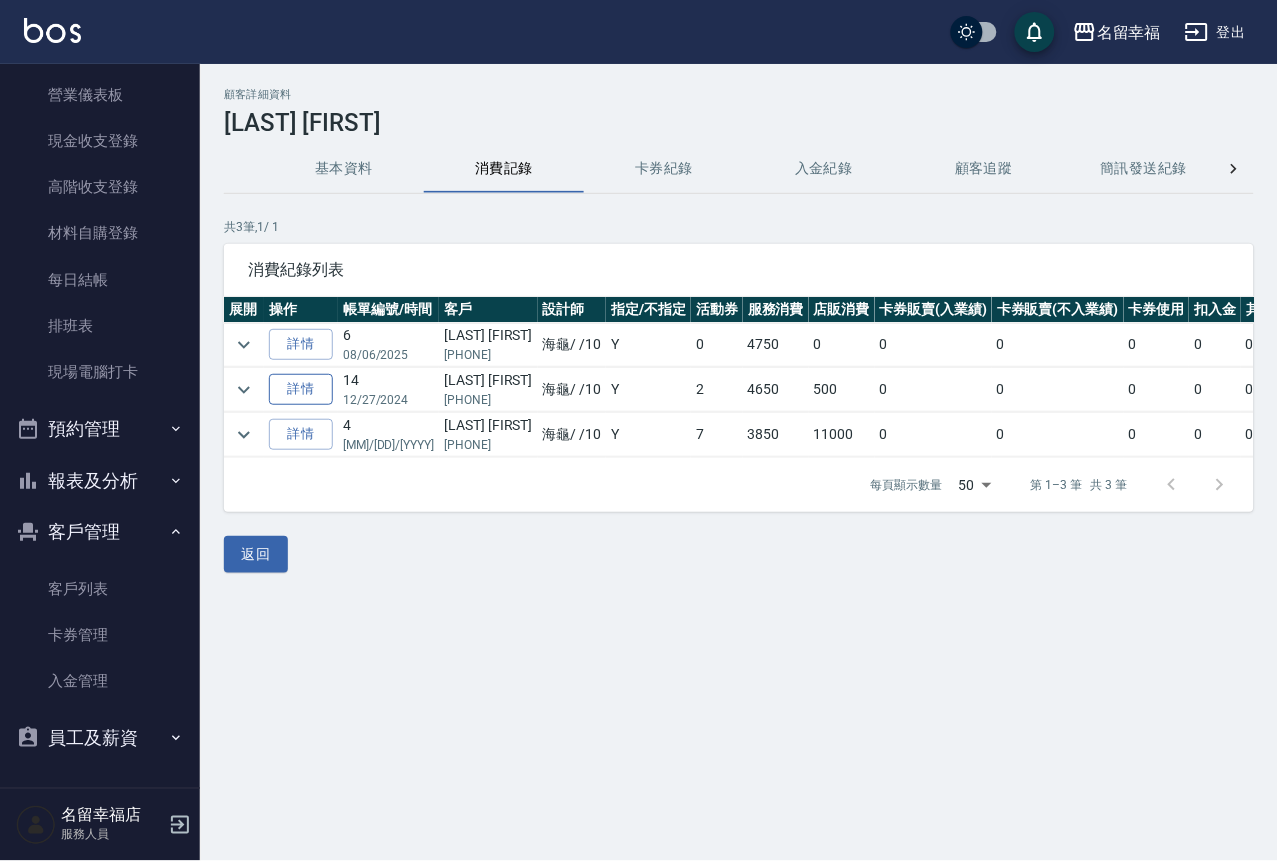 click on "詳情" at bounding box center [301, 389] 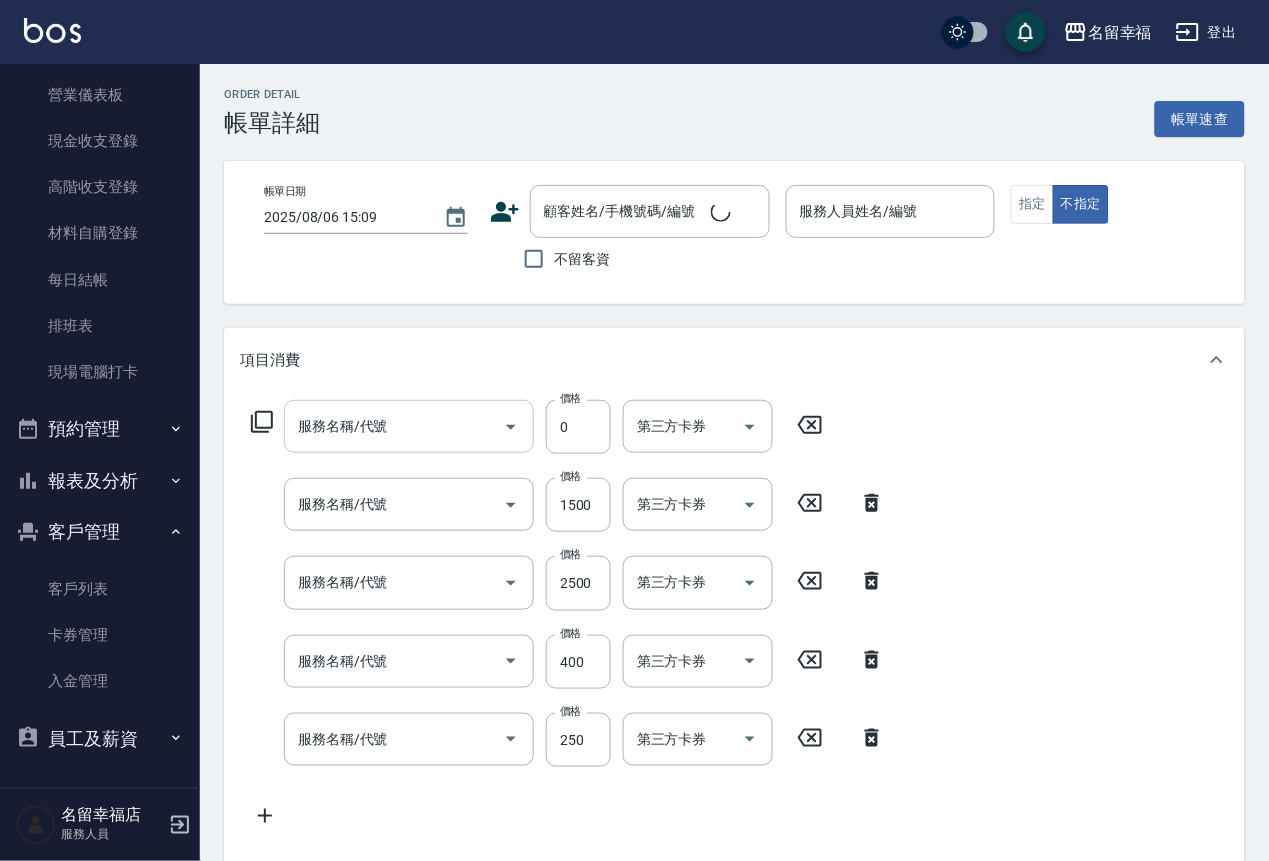 type on "[YYYY]/[MM]/[DD] [HH]:[MM]" 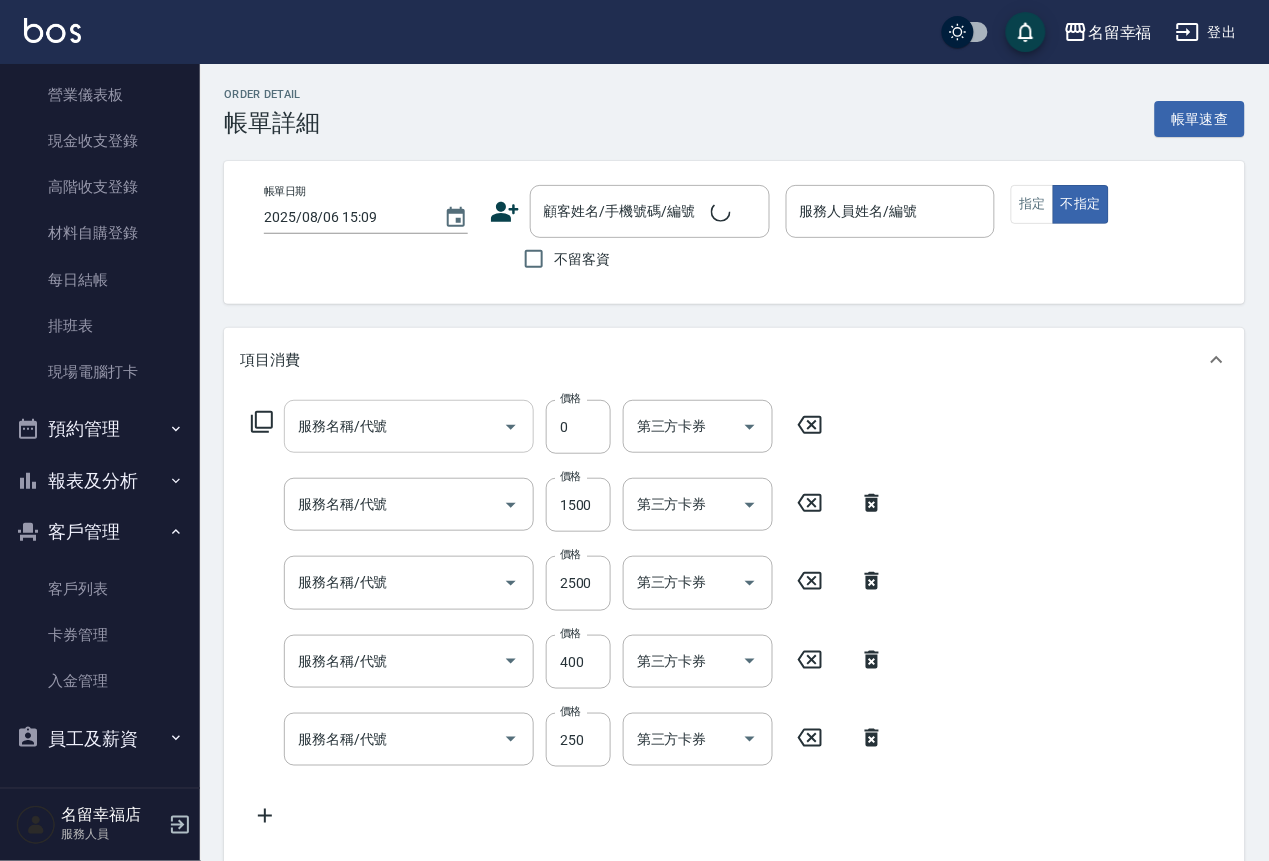 type on "海龜-10" 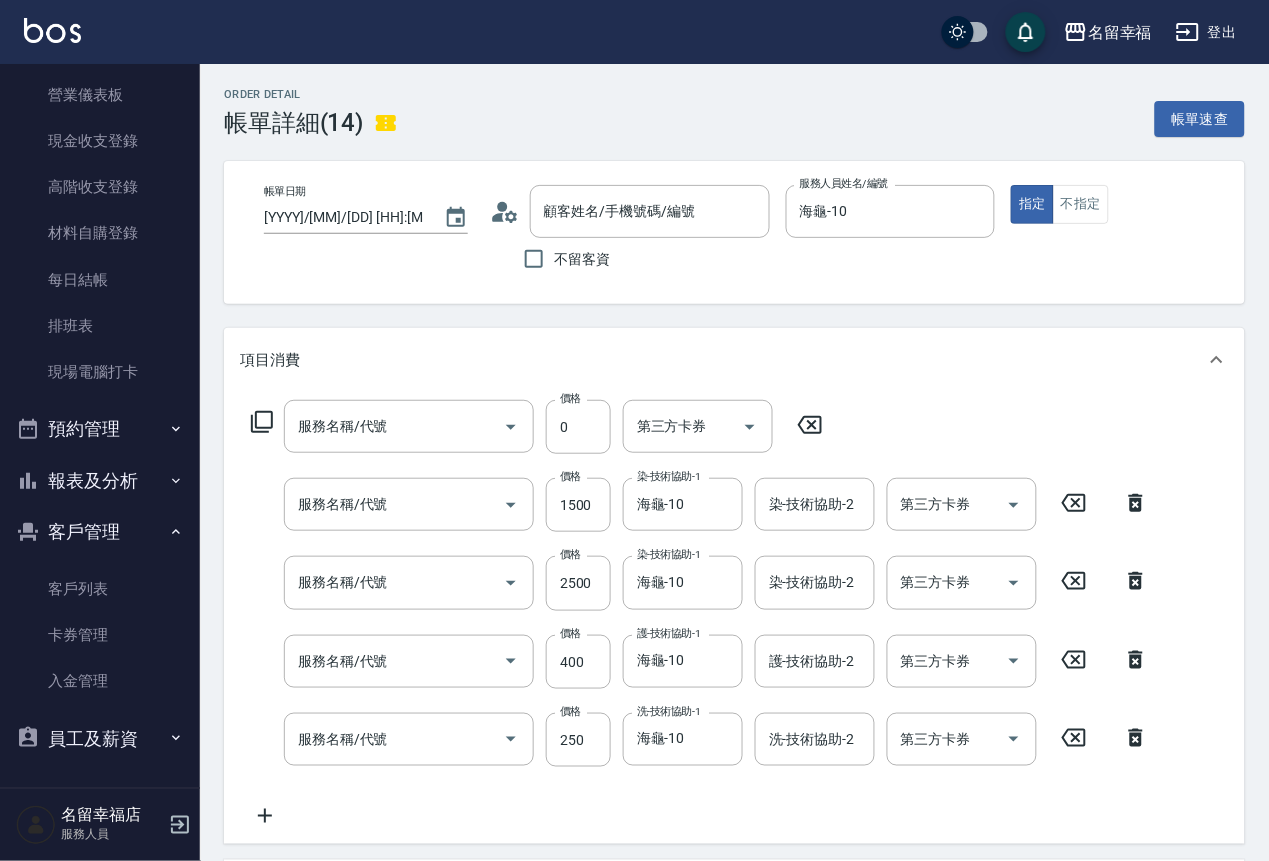 type on "贈品/JC面膜/片(1101)" 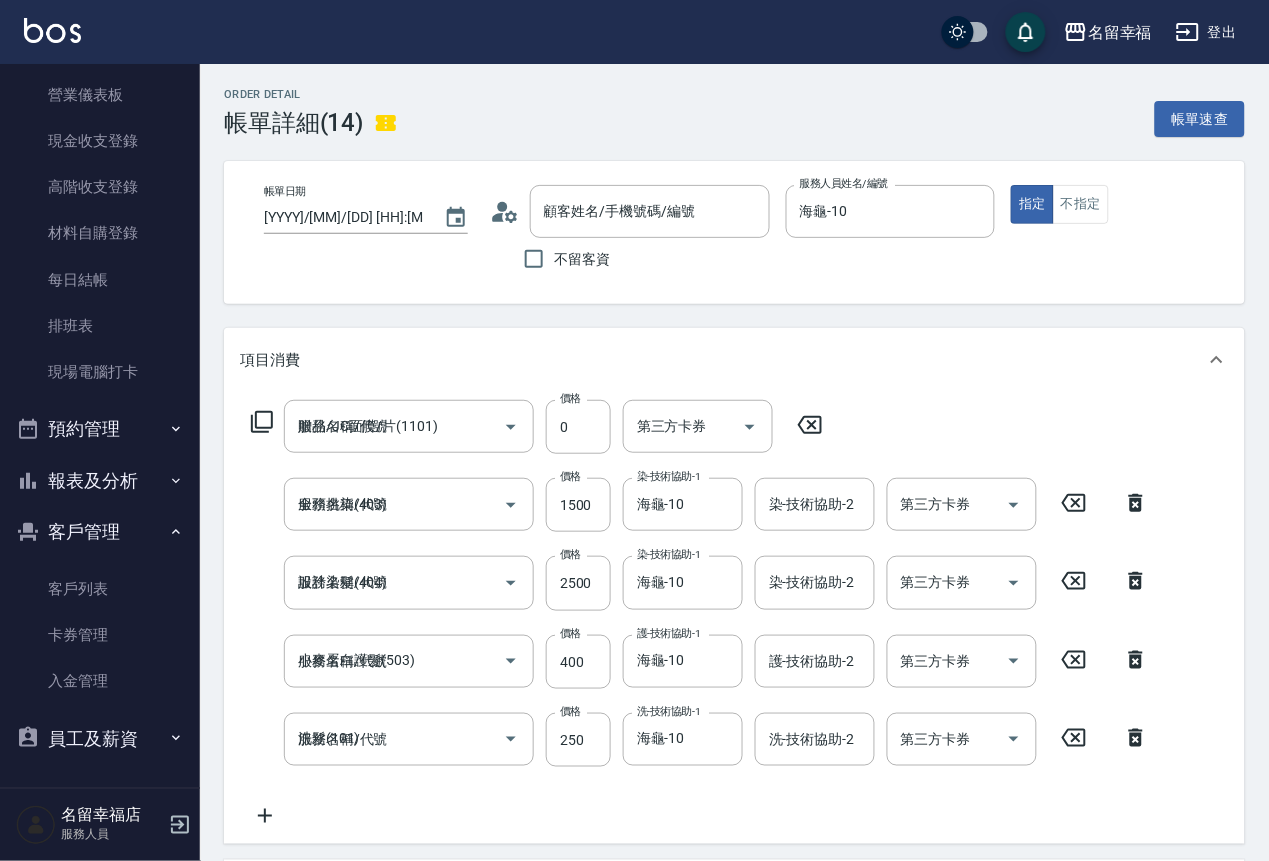 type on "TKO彩色洗髮精/250ml/深邃藍" 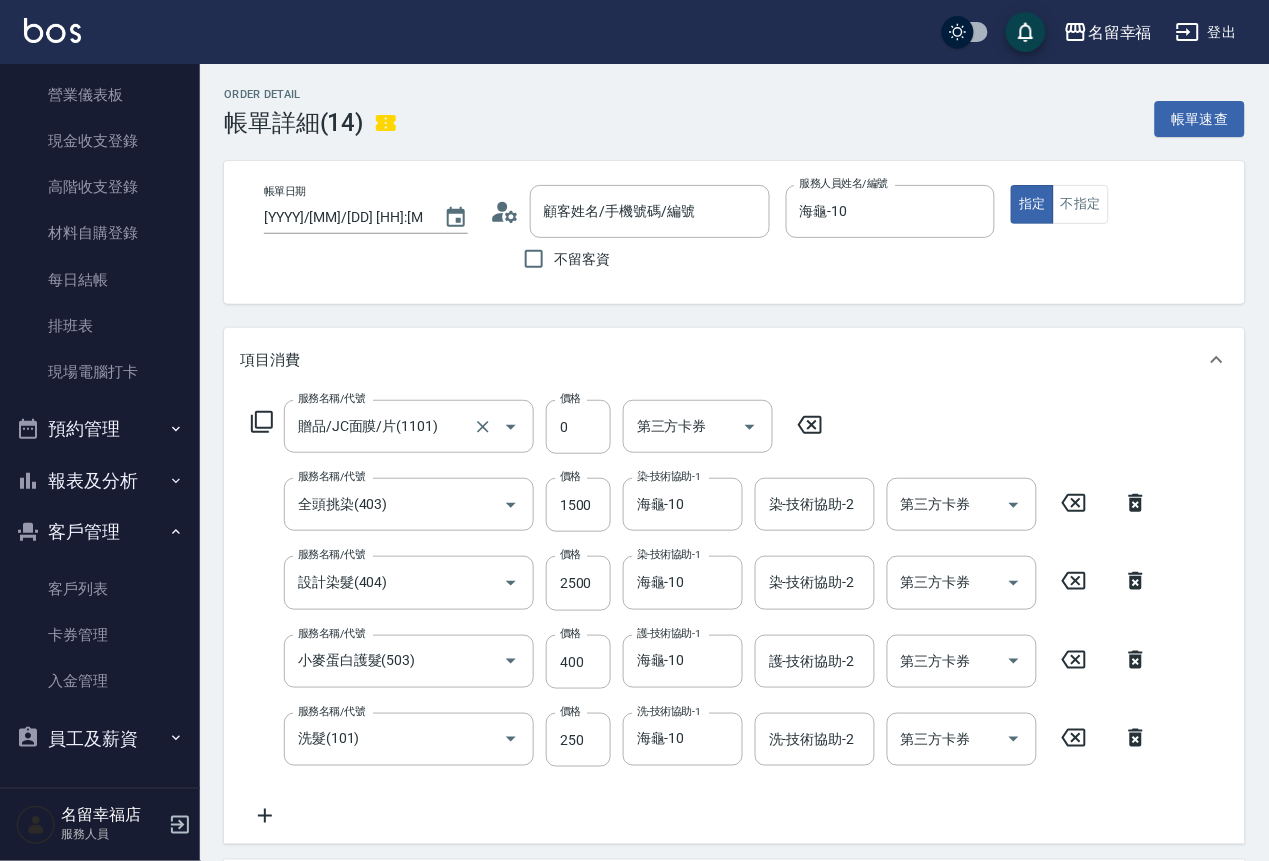 scroll, scrollTop: 0, scrollLeft: 0, axis: both 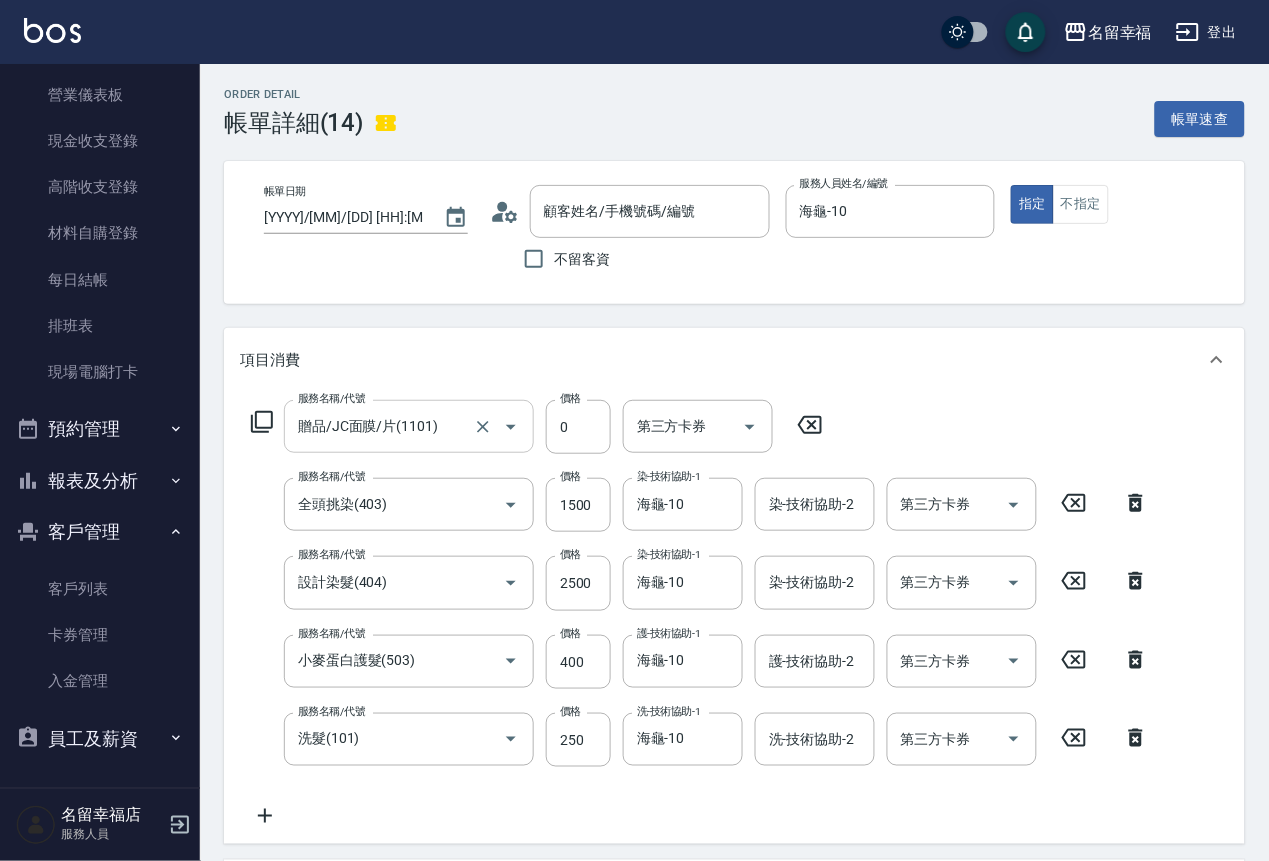type on "[LAST] [FIRST]/[PHONE]/" 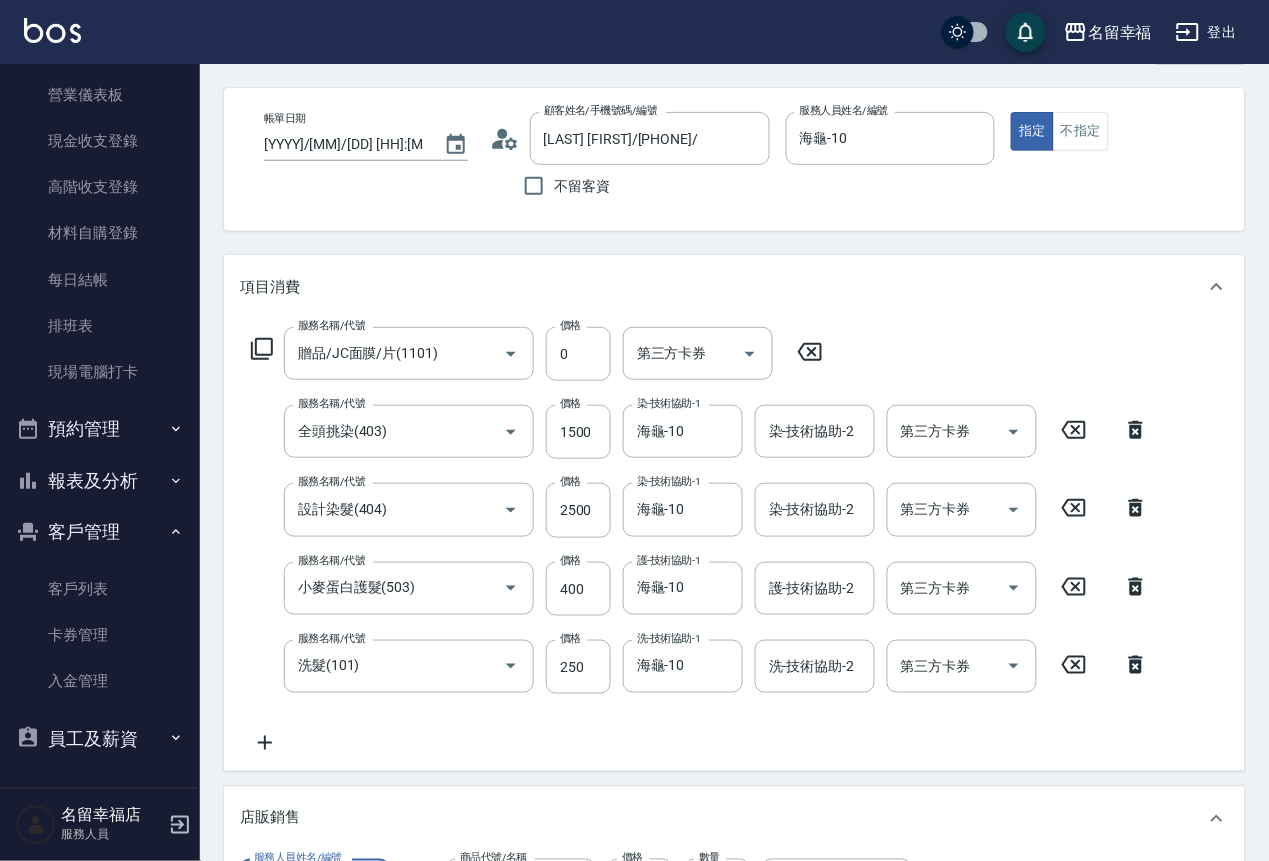scroll, scrollTop: 0, scrollLeft: 0, axis: both 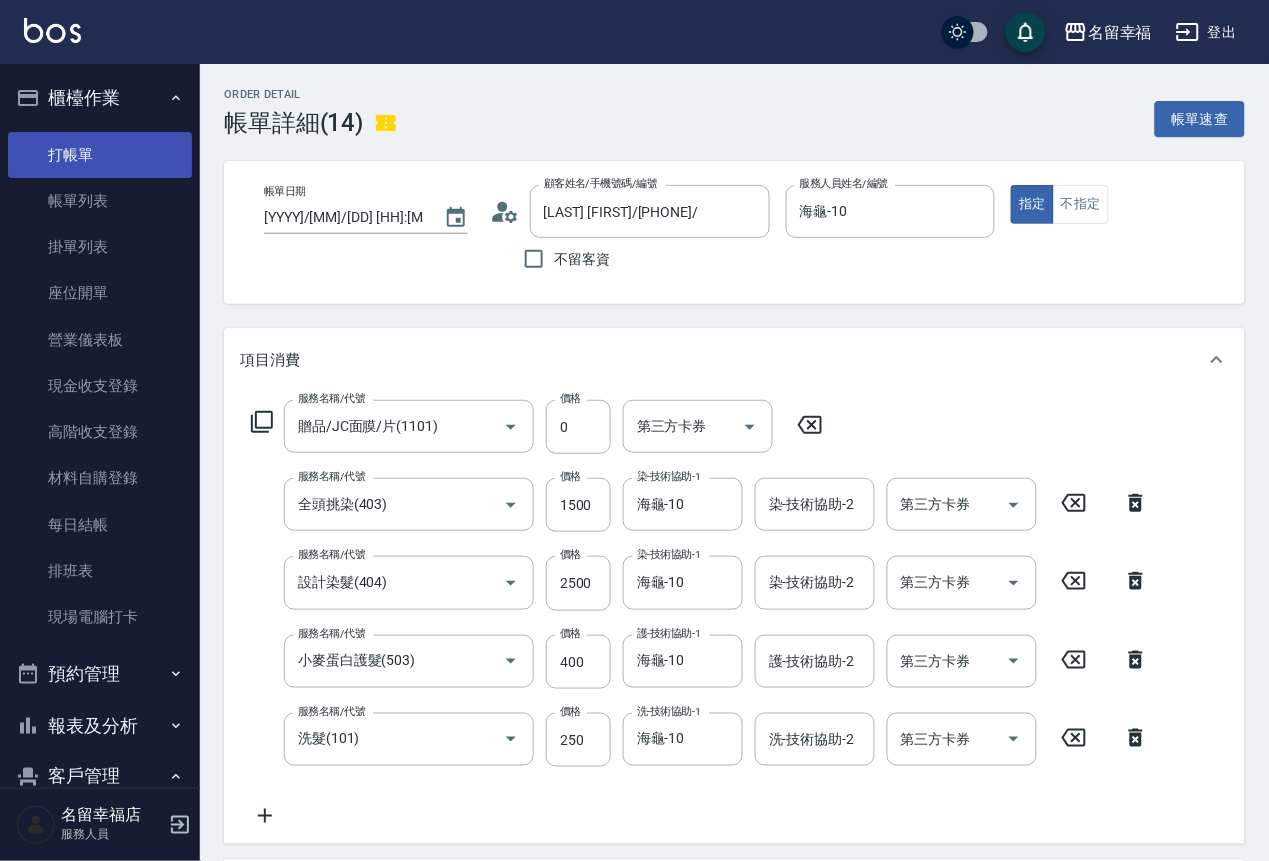 click on "帳單列表" at bounding box center [100, 201] 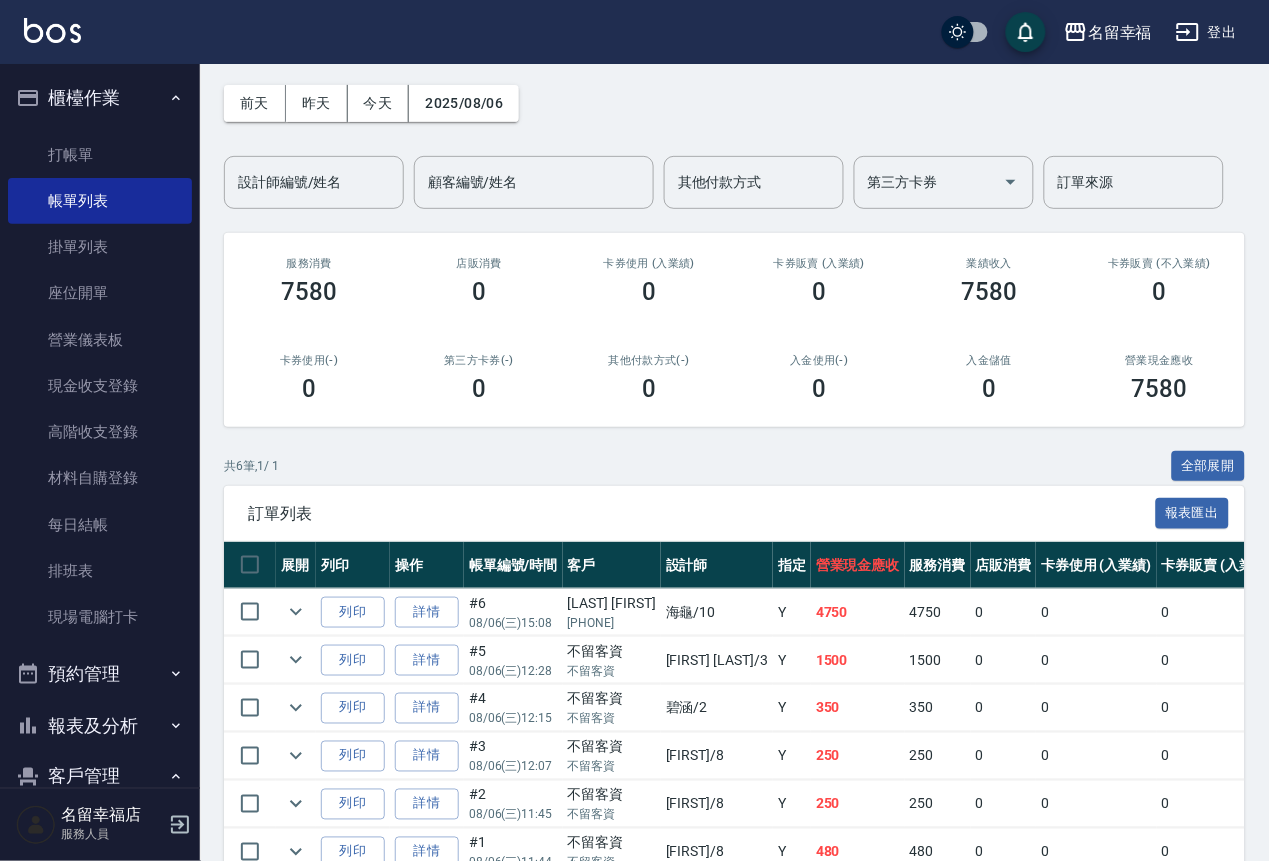 scroll, scrollTop: 150, scrollLeft: 0, axis: vertical 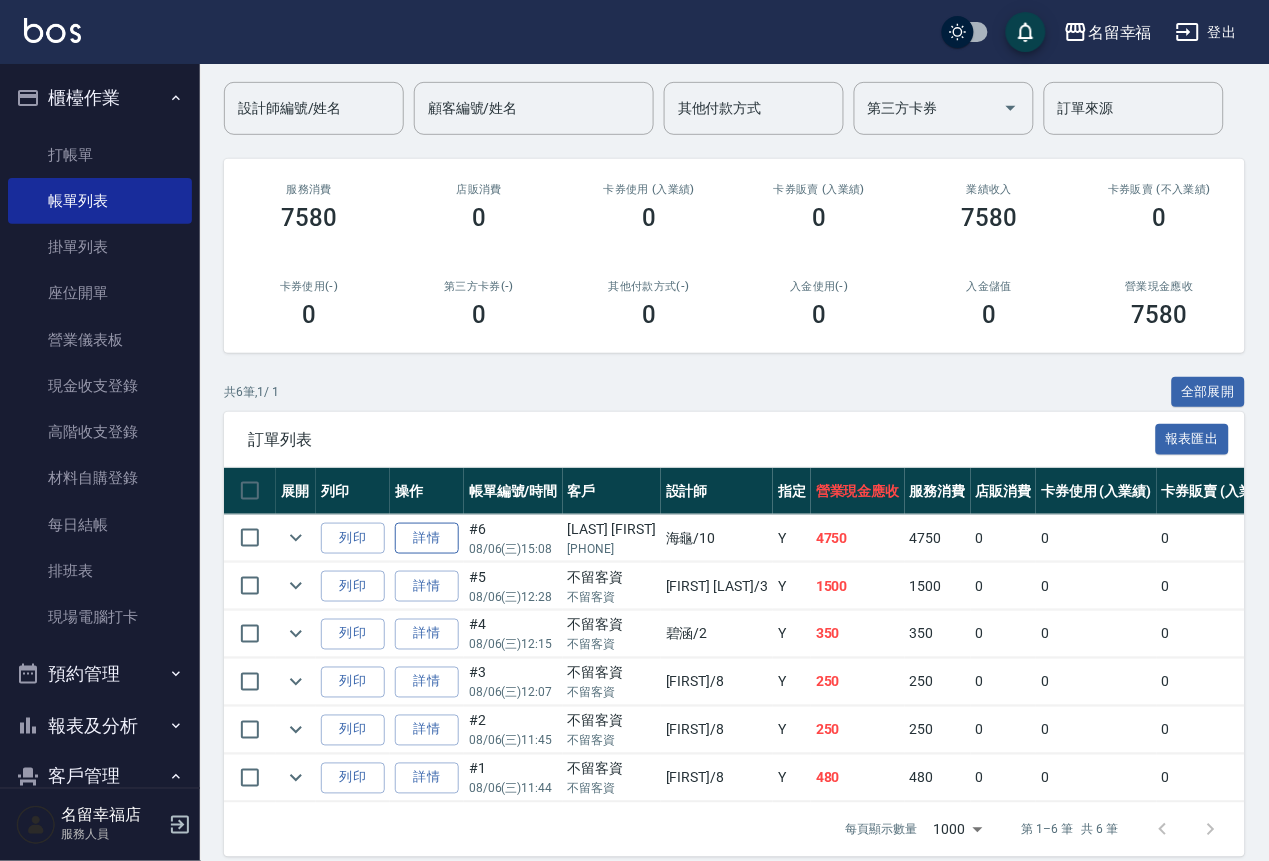 click on "詳情" at bounding box center [427, 538] 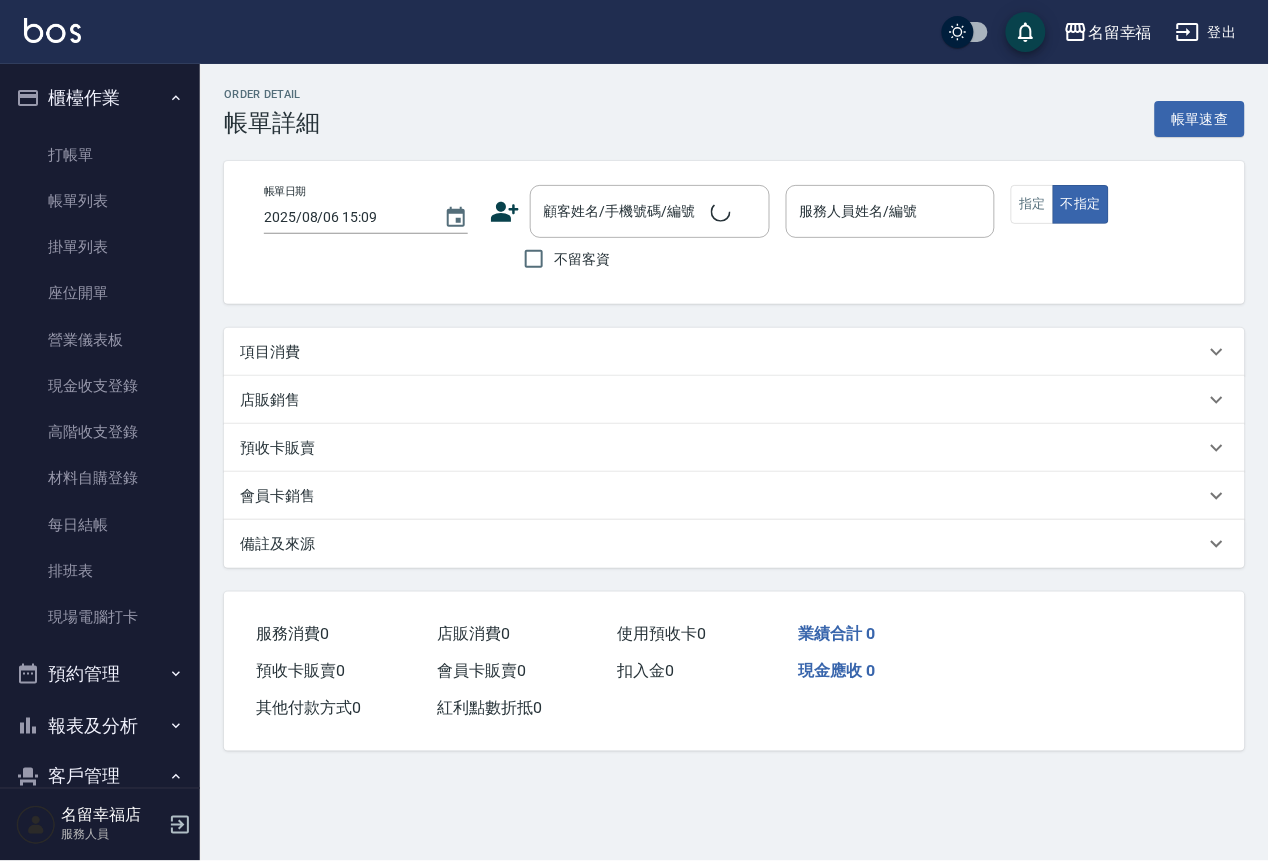 scroll, scrollTop: 0, scrollLeft: 0, axis: both 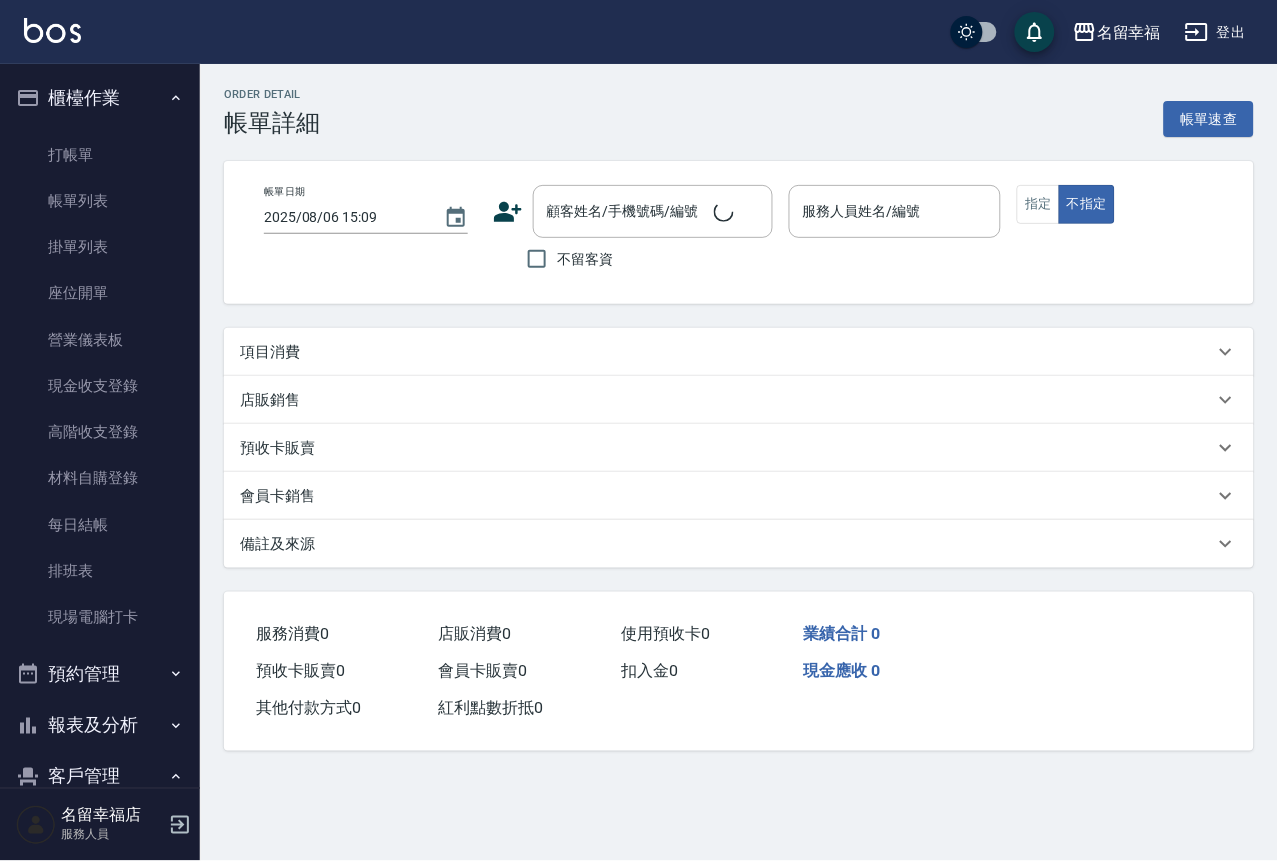 type on "[YYYY]/[MM]/[DD] [HH]:[MM]" 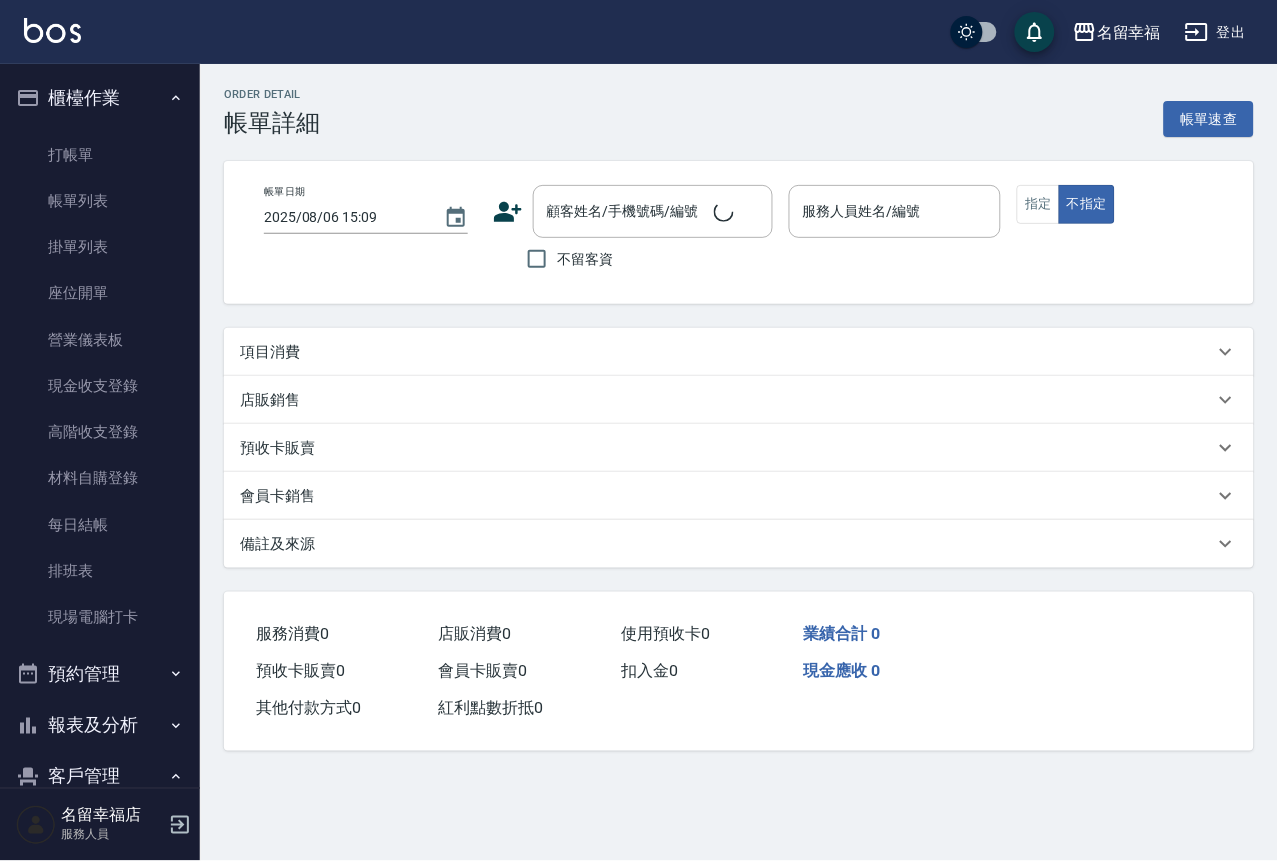 type on "海龜-10" 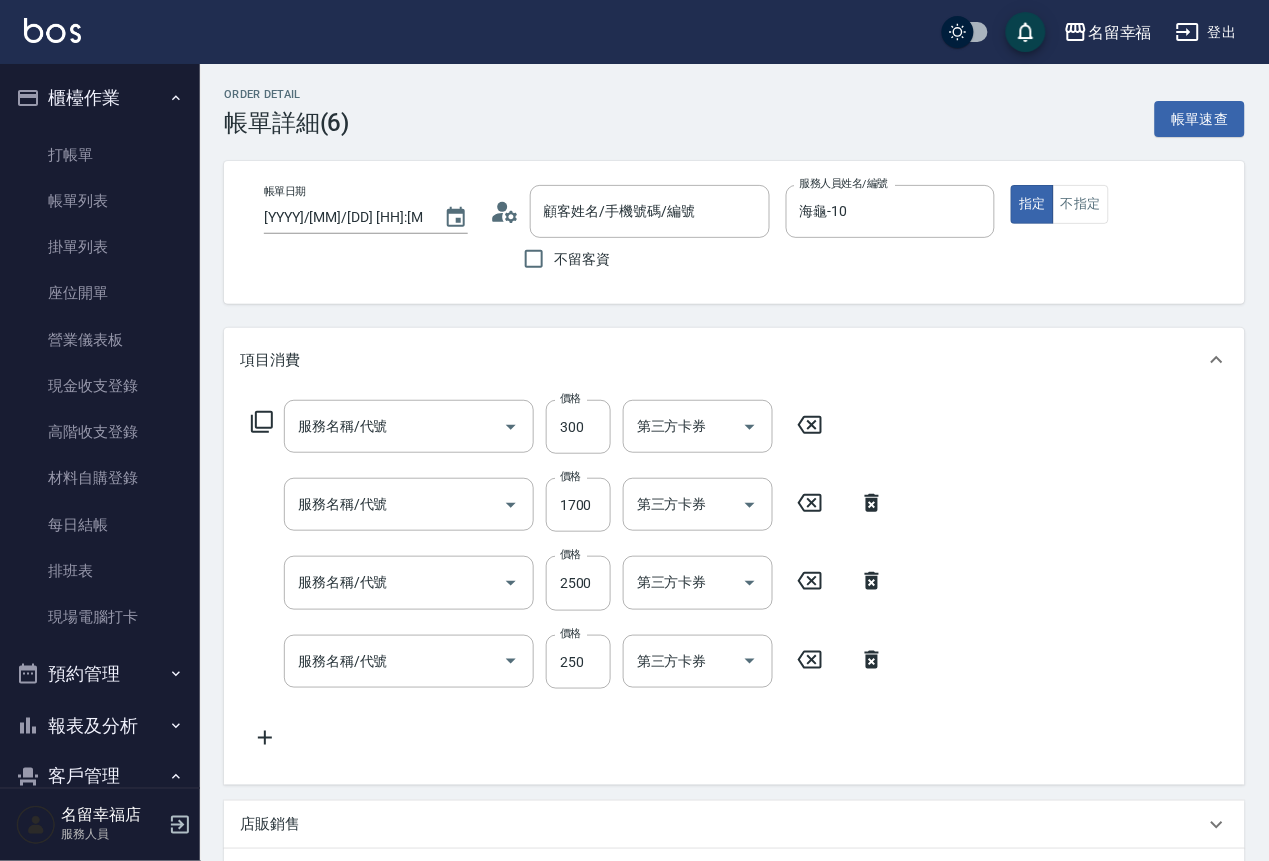 type on "[LAST] [FIRST]/[PHONE]/" 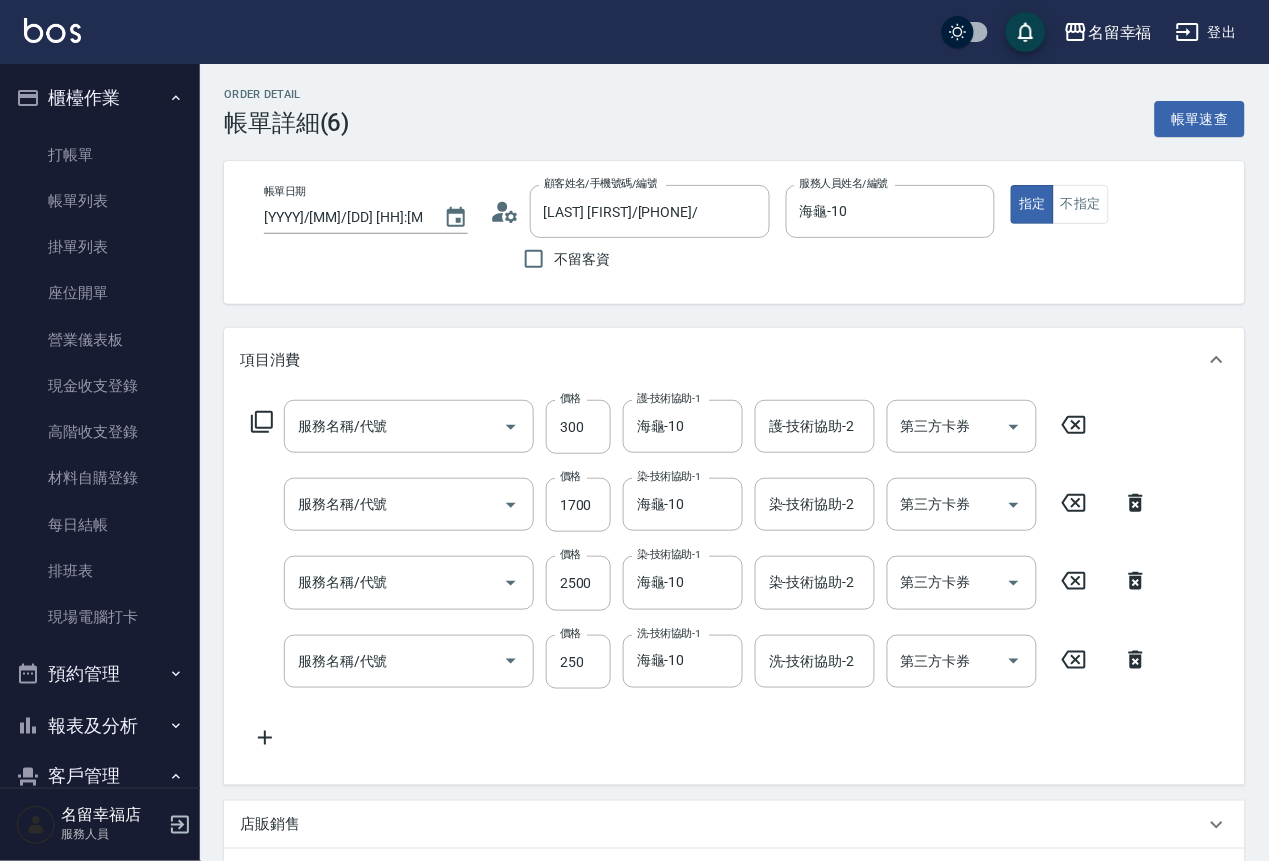 type on "自備護髮(502)" 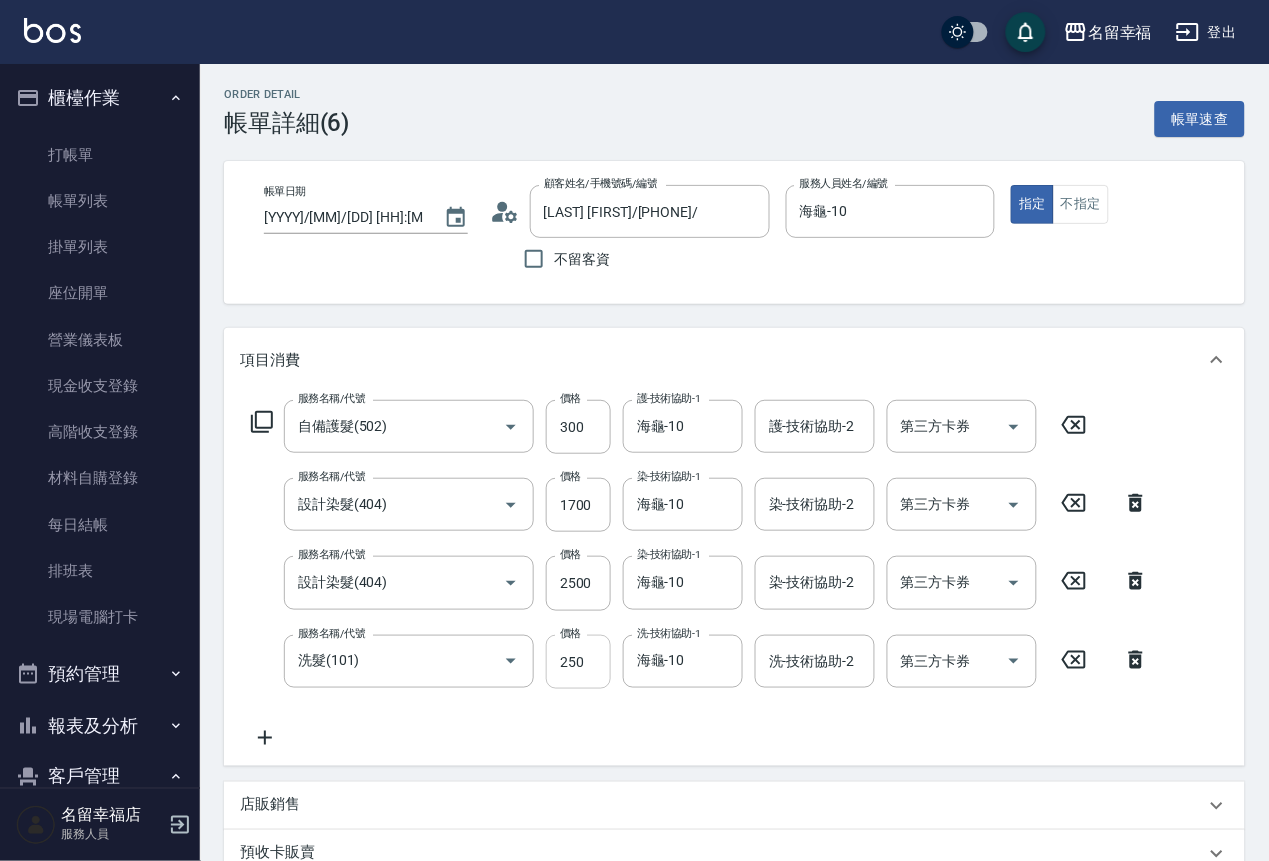 click on "250" at bounding box center [578, 662] 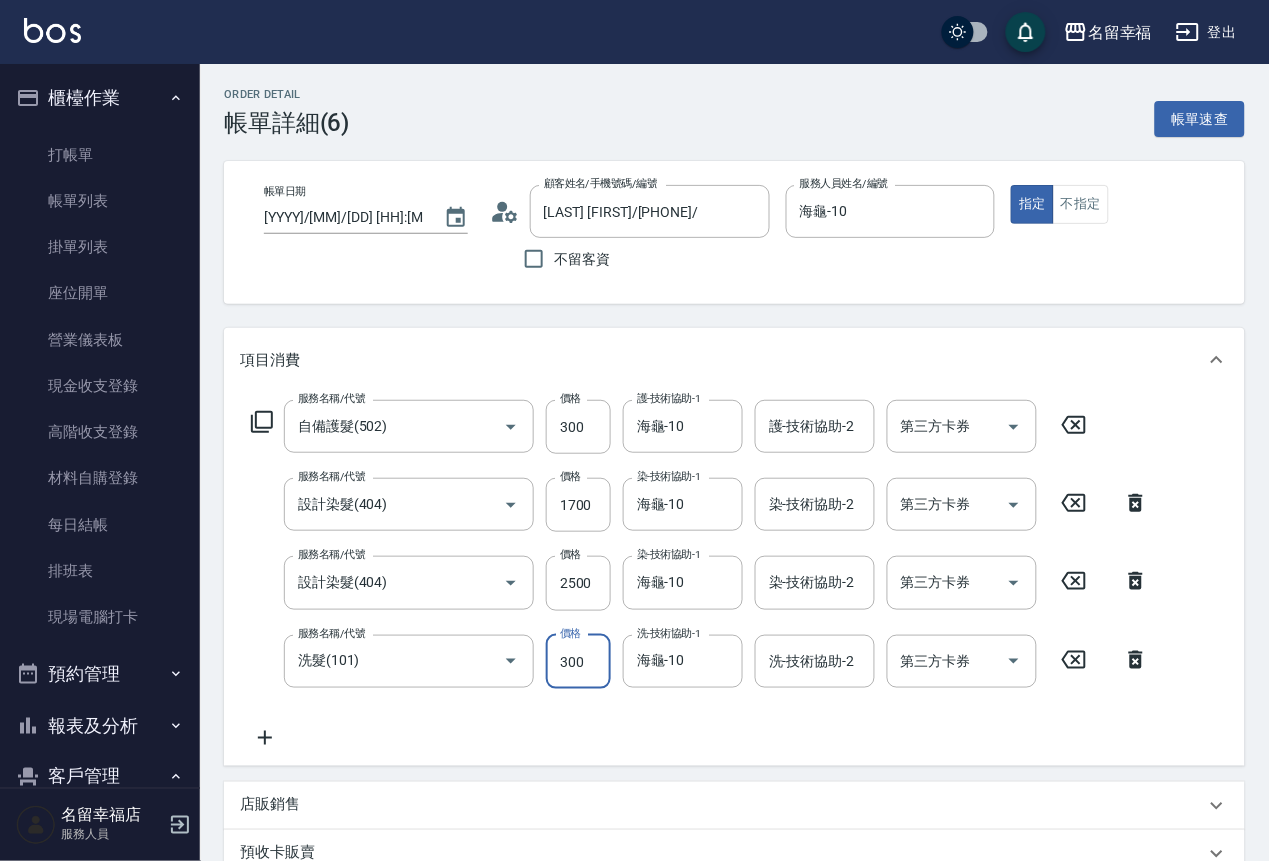 type on "300" 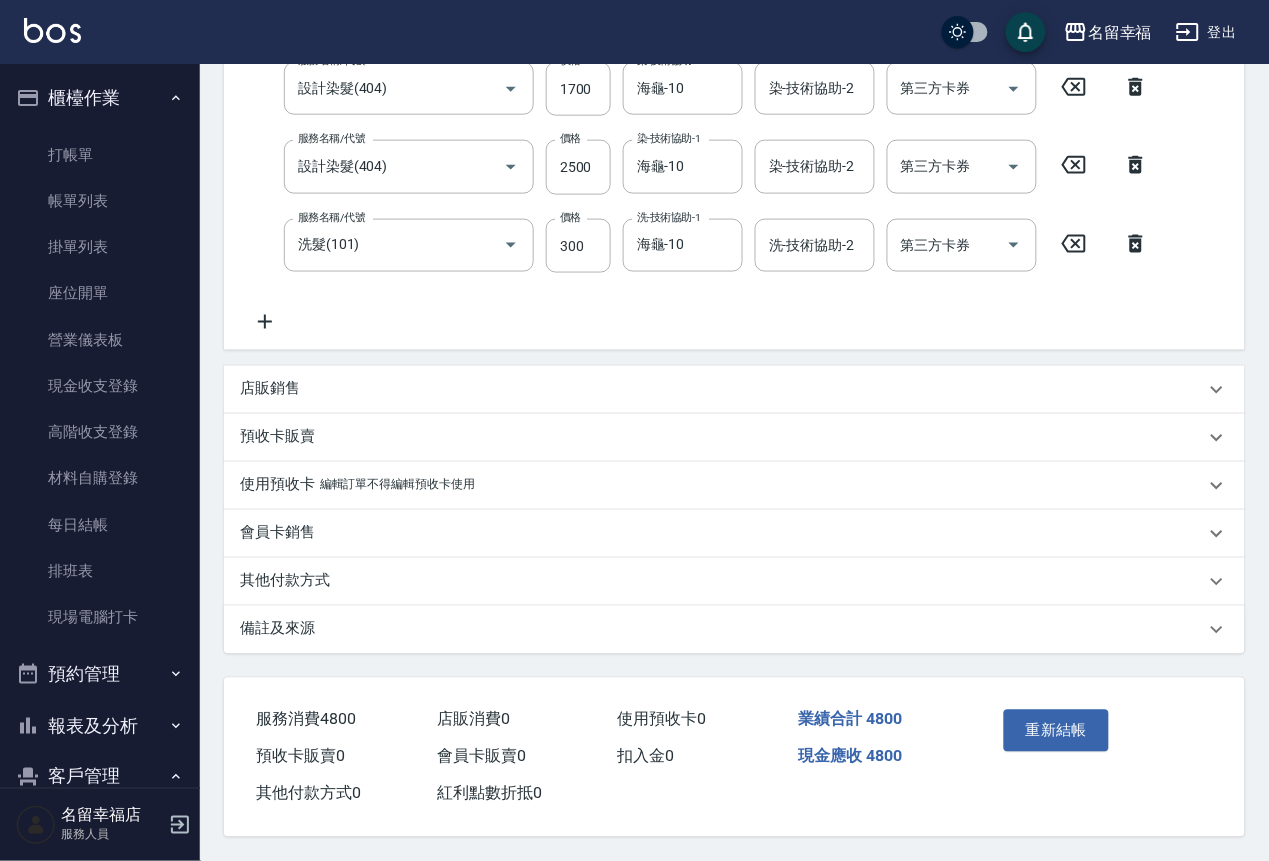 scroll, scrollTop: 514, scrollLeft: 0, axis: vertical 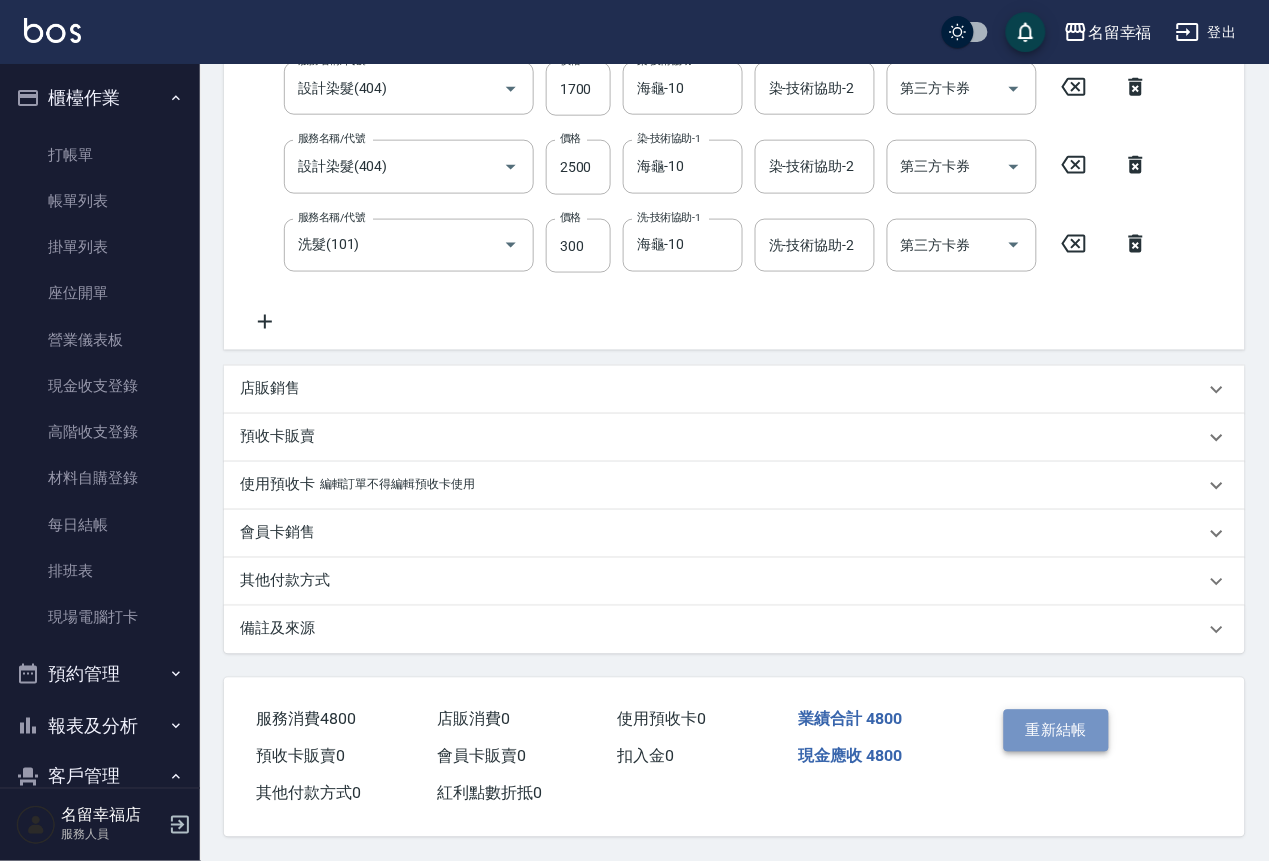 click on "重新結帳" at bounding box center (1057, 731) 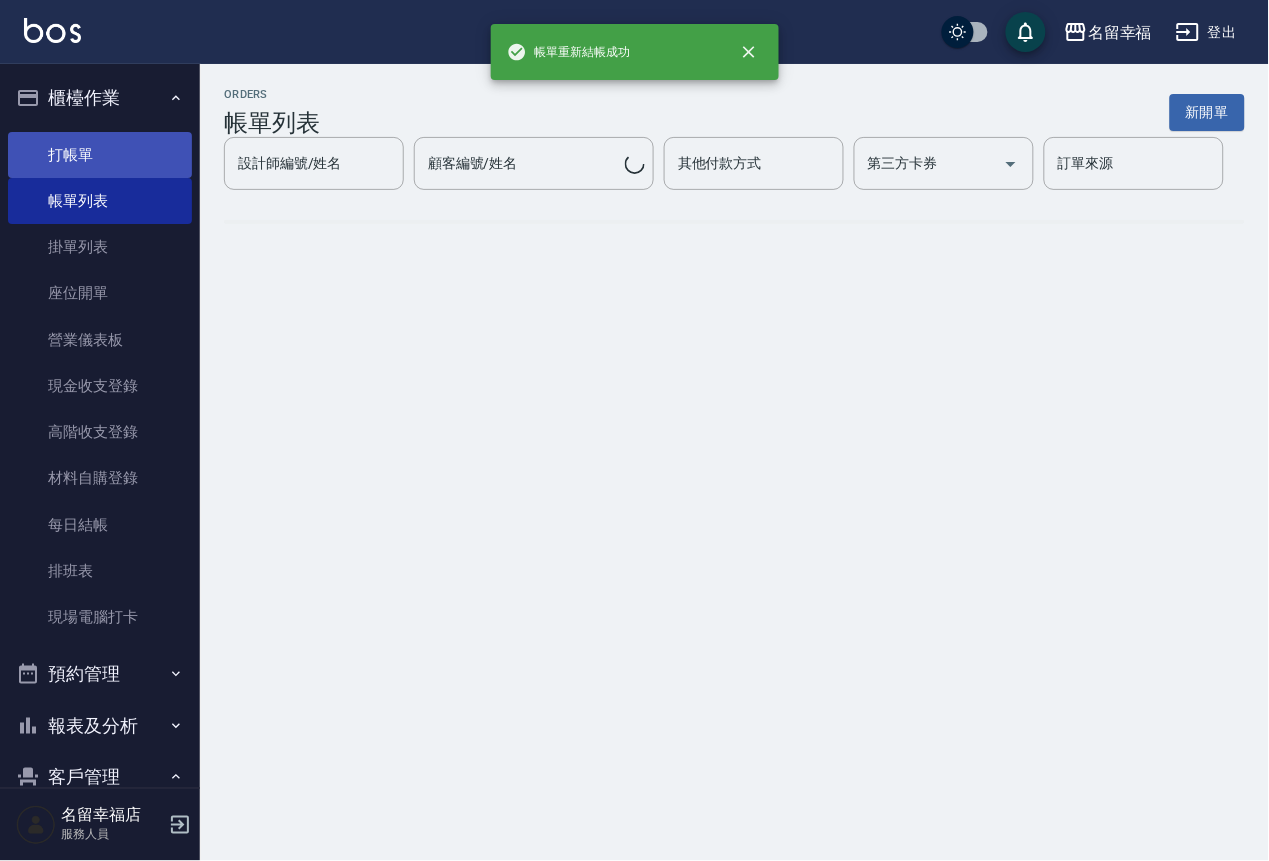 scroll, scrollTop: 0, scrollLeft: 0, axis: both 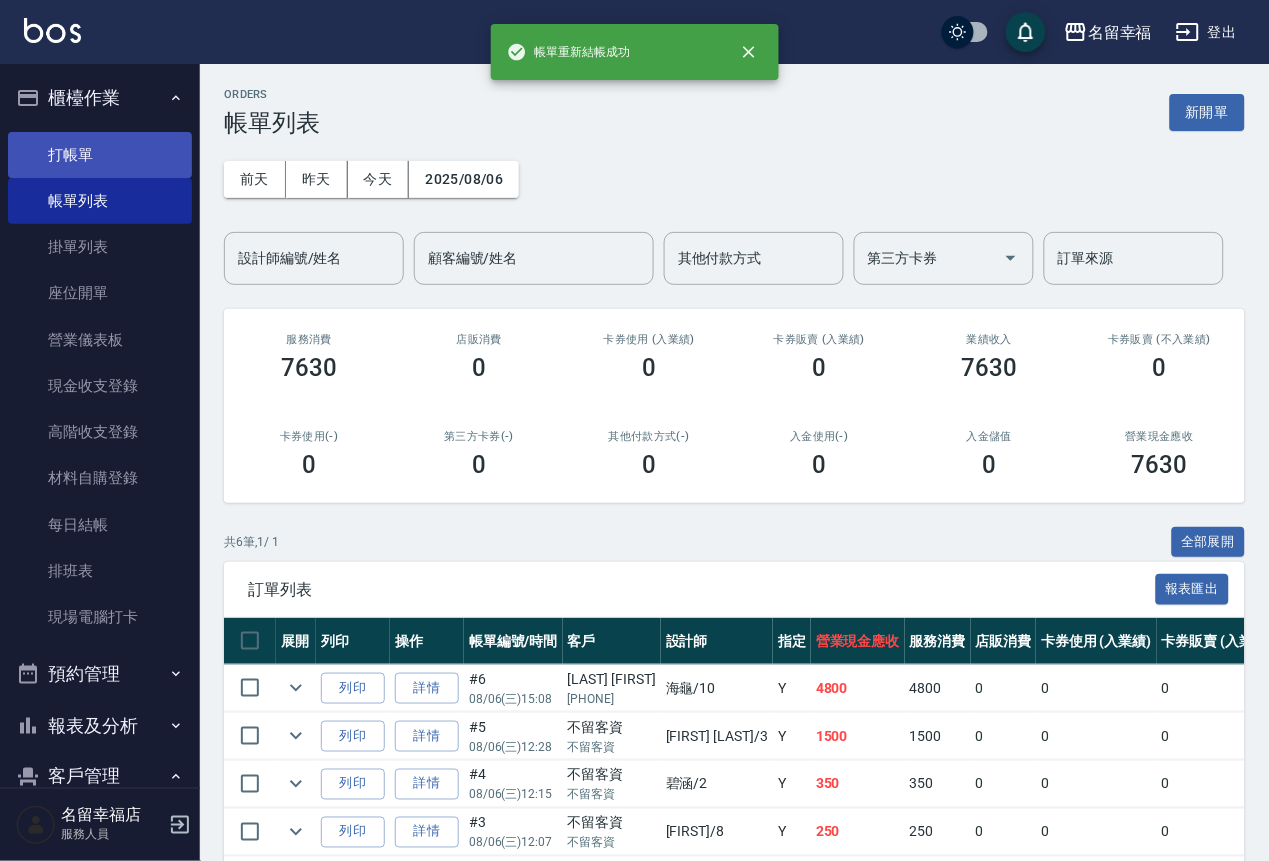 click on "打帳單" at bounding box center (100, 155) 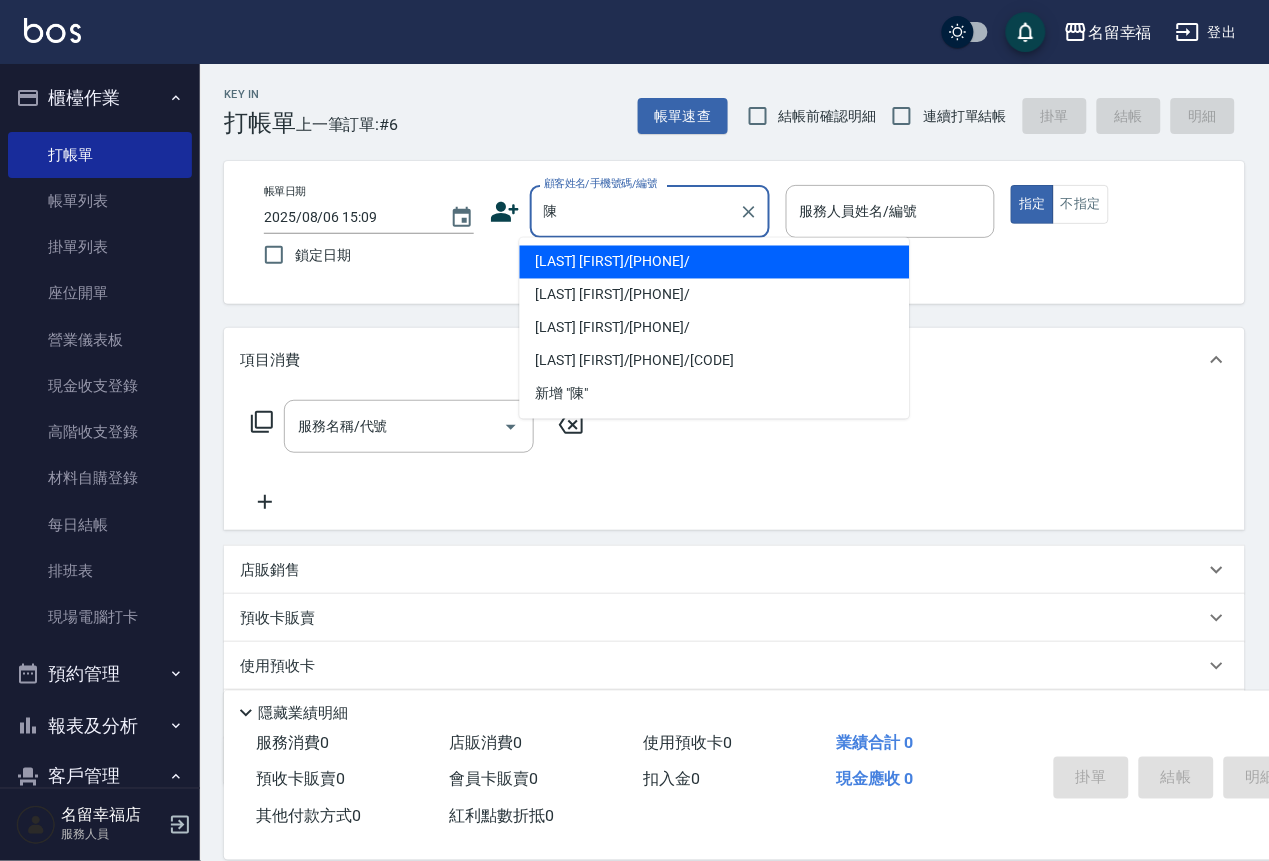 click on "[LAST] [FIRST]/[PHONE]/" at bounding box center [715, 262] 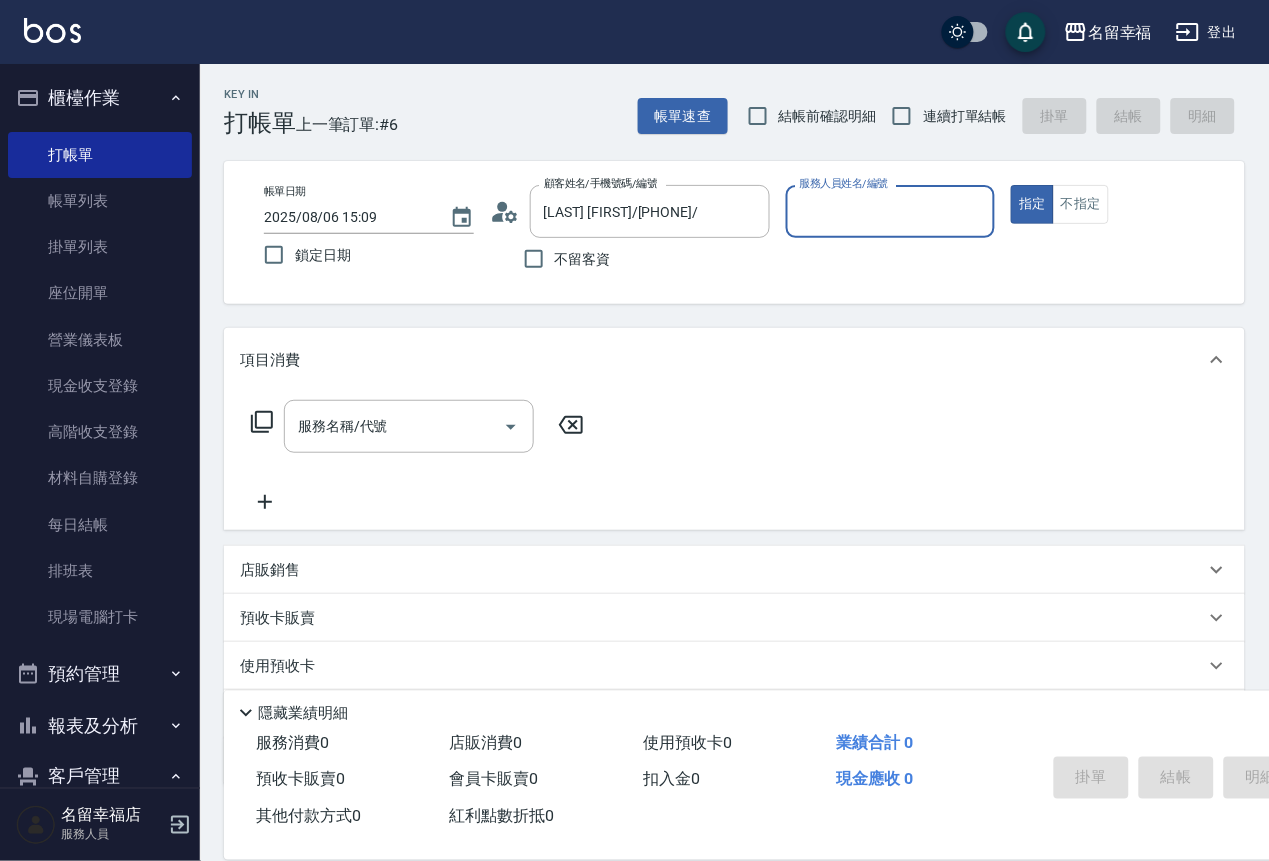 type on "海龜-10" 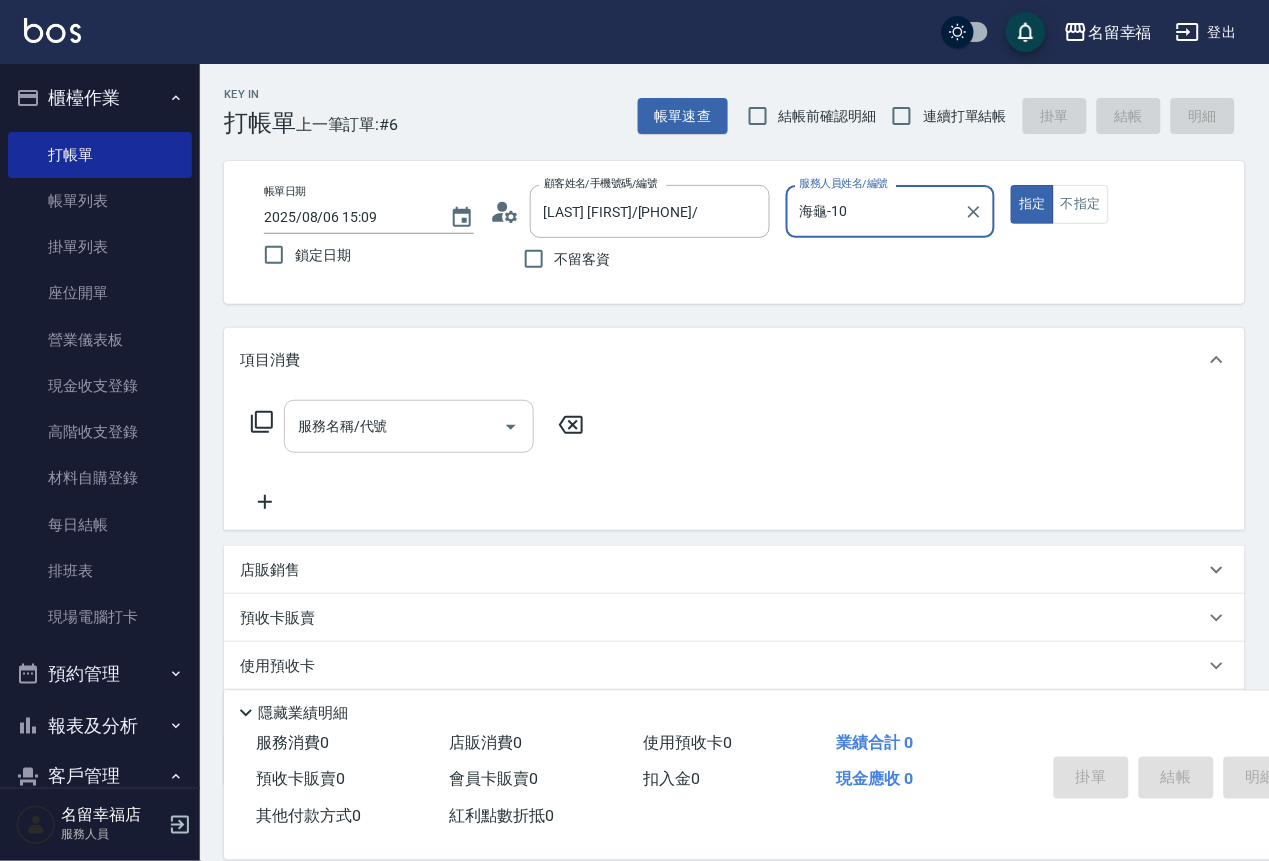 click on "項目消費 服務名稱/代號 服務名稱/代號" at bounding box center (734, 429) 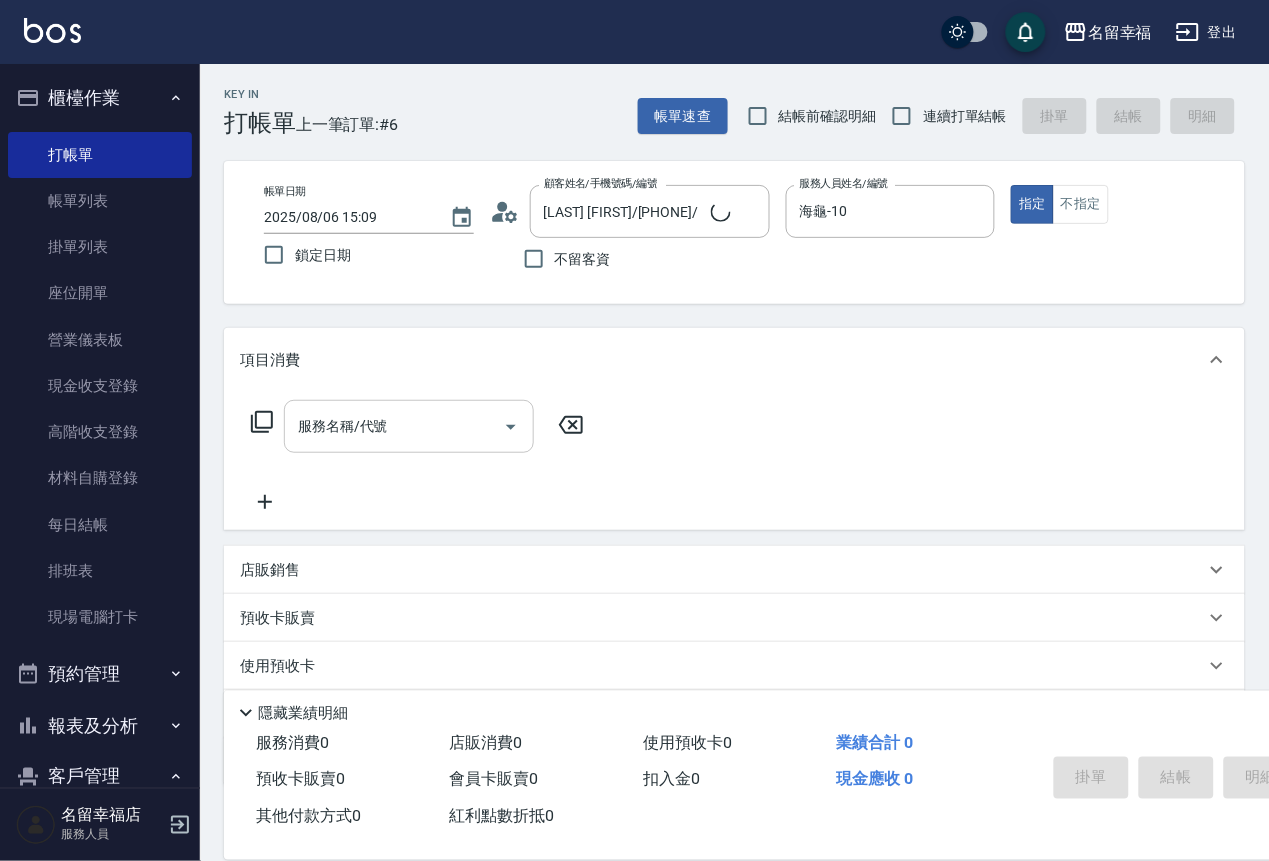 click on "服務名稱/代號" at bounding box center (394, 426) 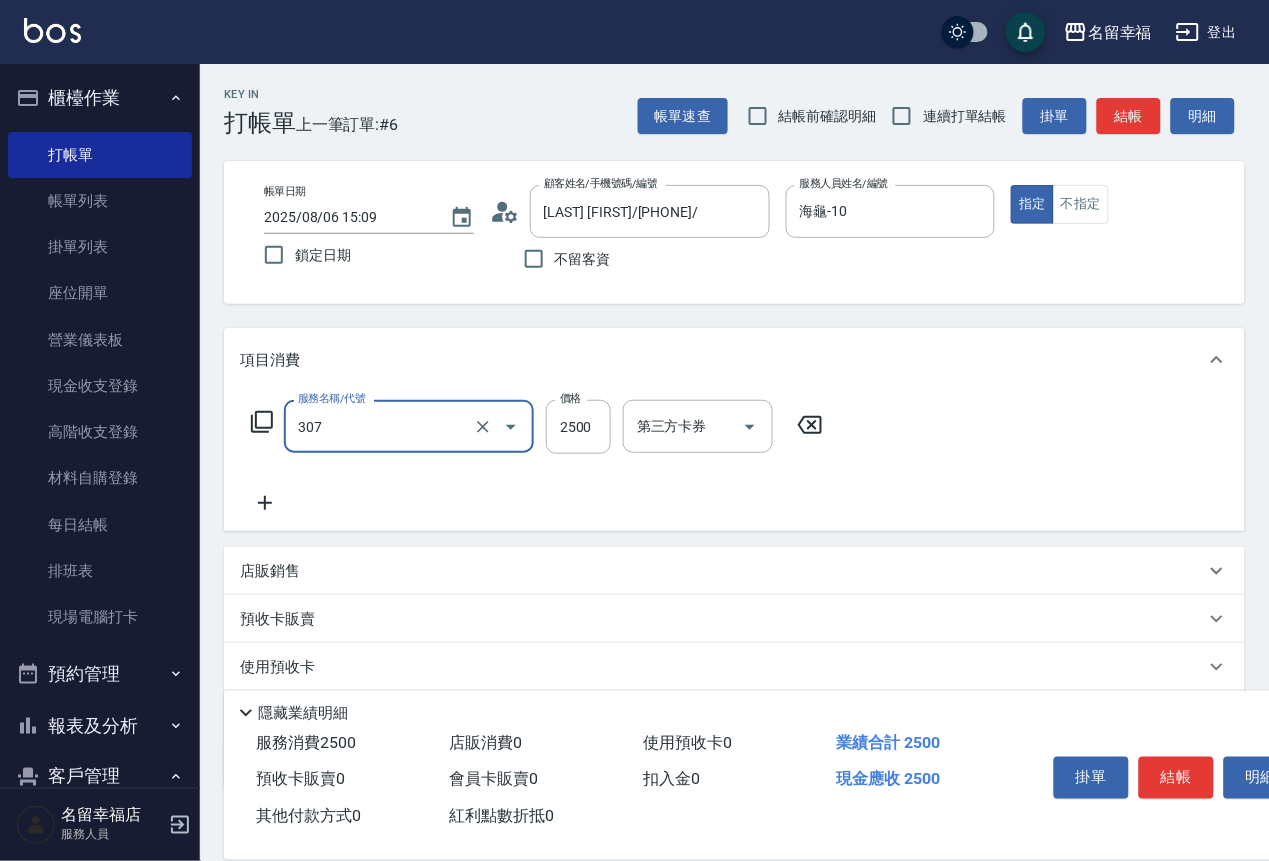 type on "設計燙髮2500(307)" 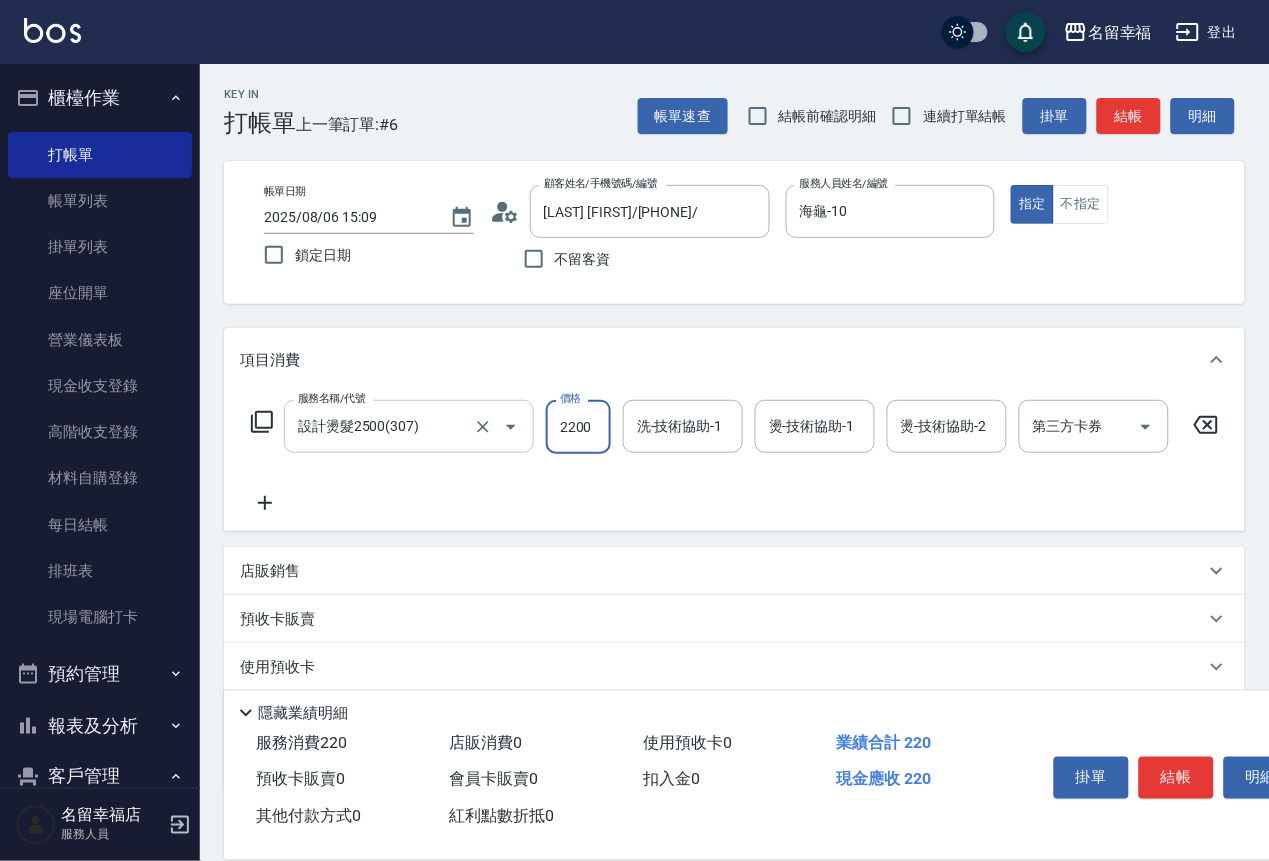 scroll, scrollTop: 0, scrollLeft: 1, axis: horizontal 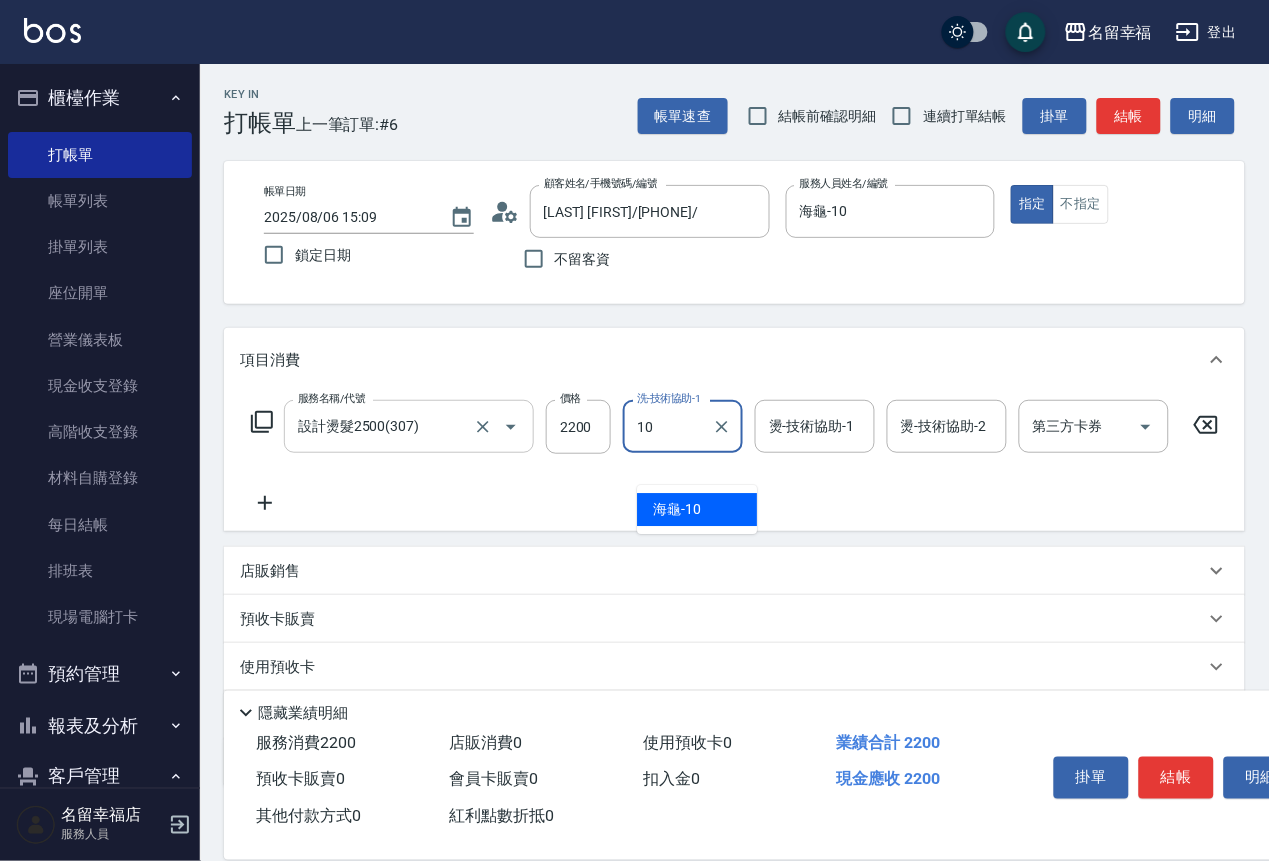 type on "海龜-10" 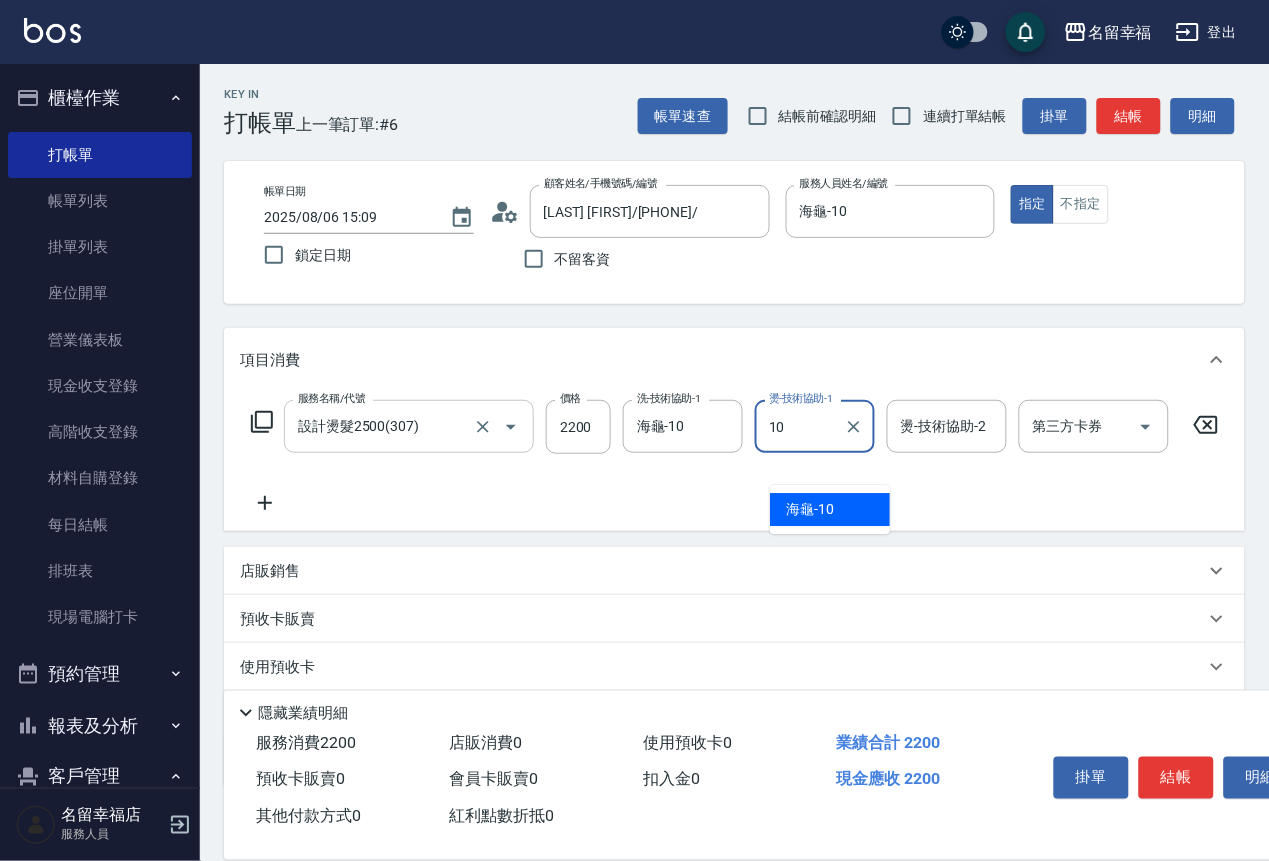 type on "海龜-10" 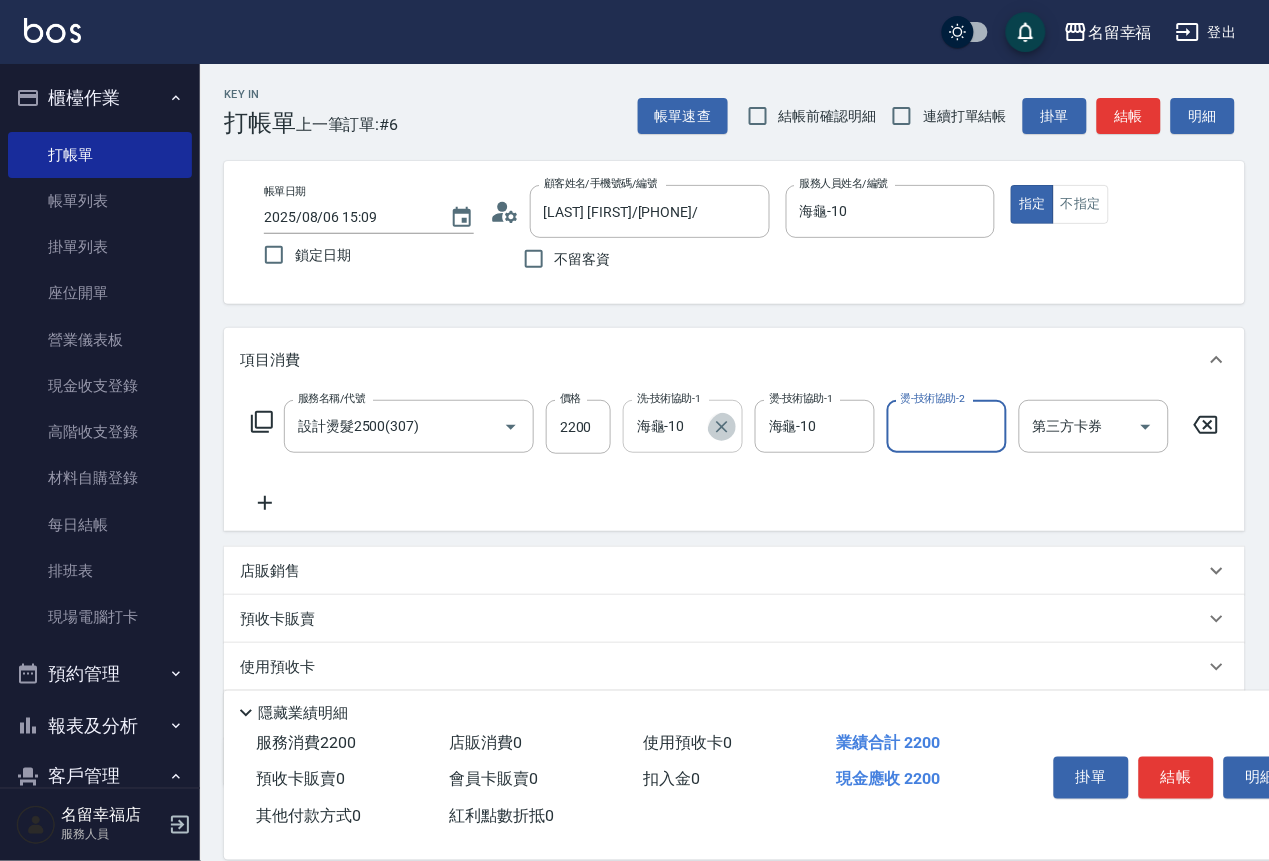 click 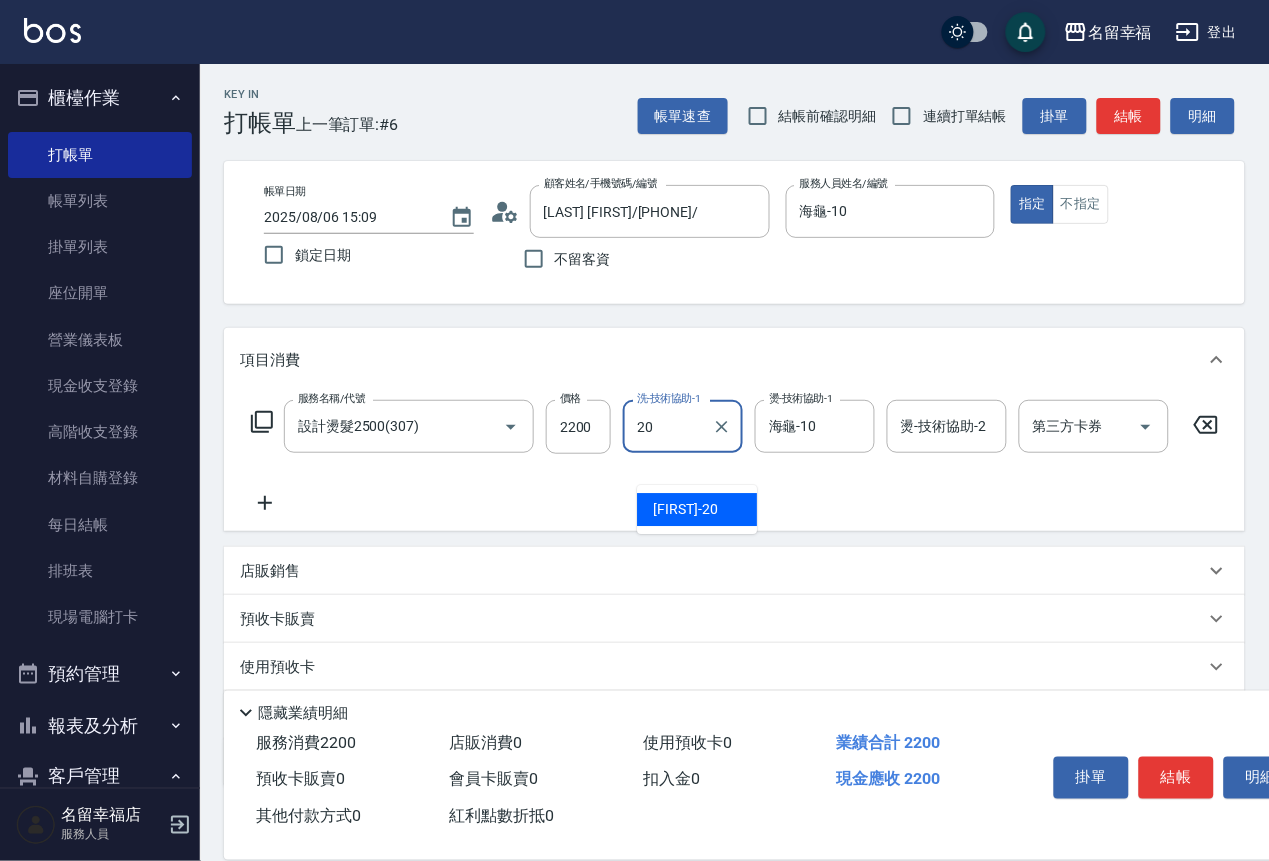 type on "育鋗-20" 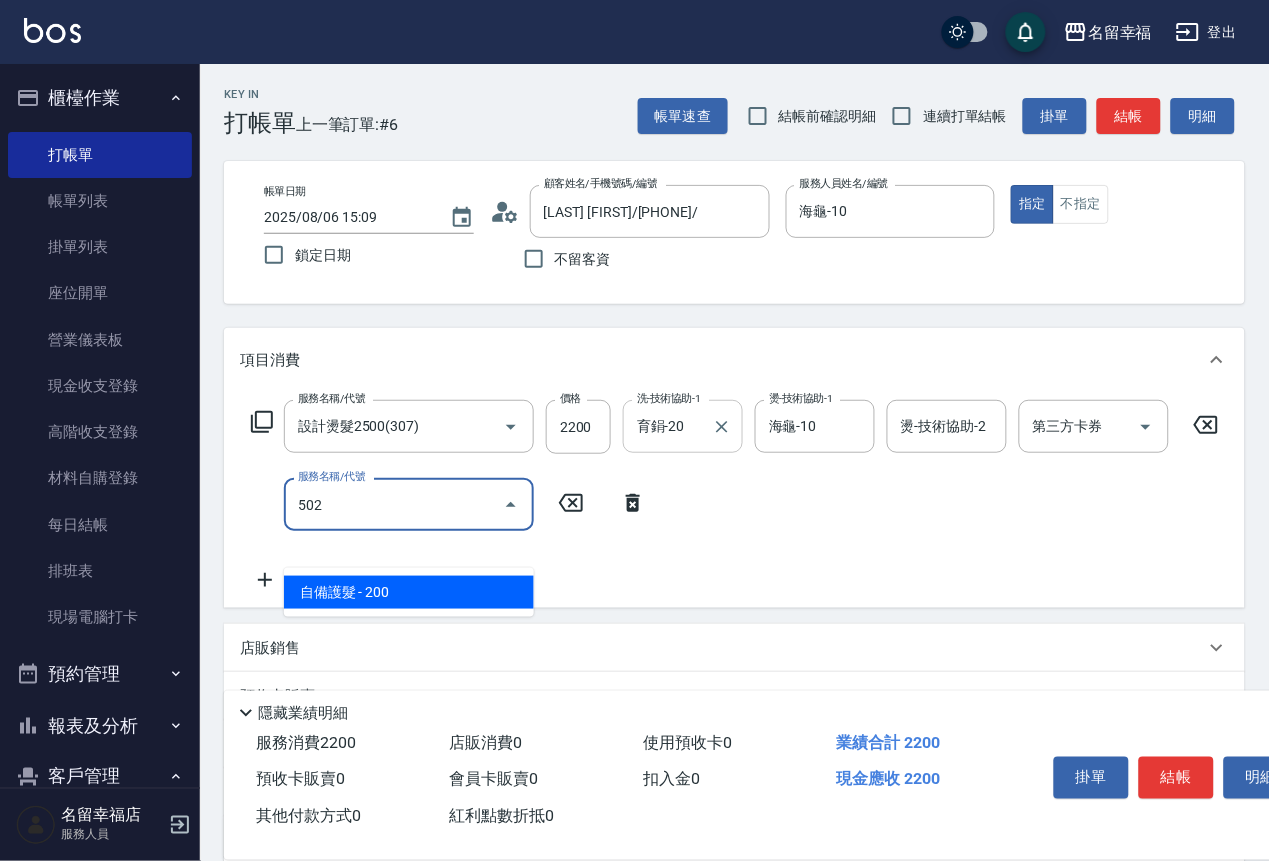 type on "自備護髮(502)" 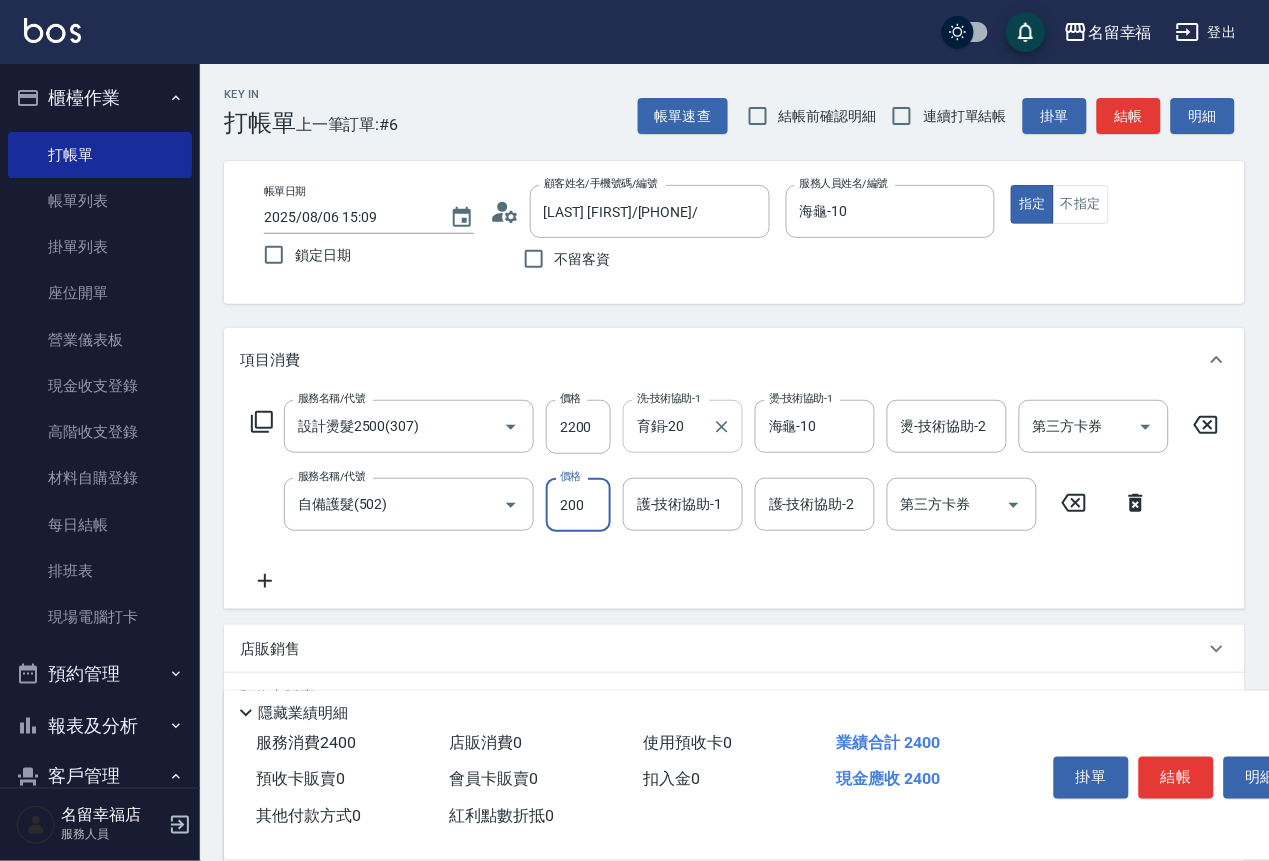 scroll, scrollTop: 0, scrollLeft: 0, axis: both 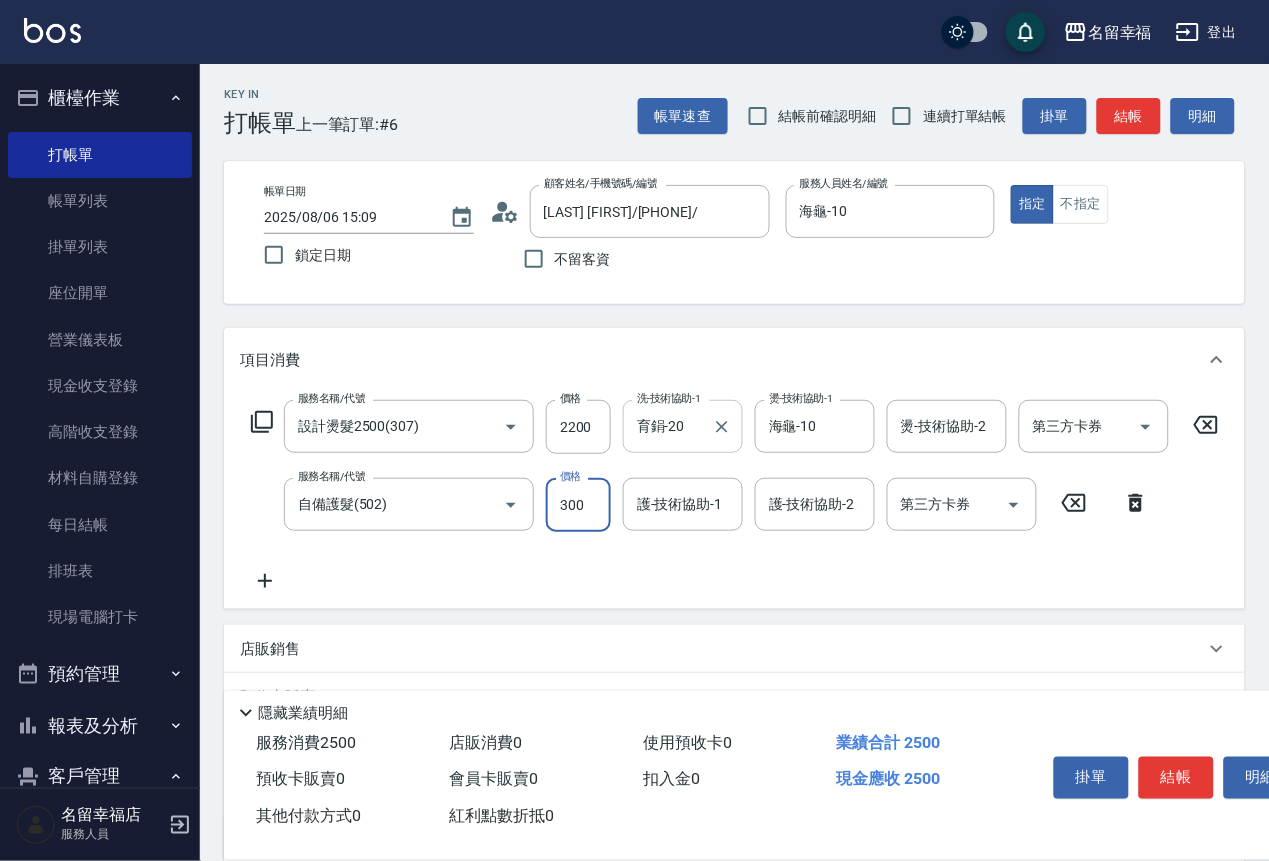 type on "300" 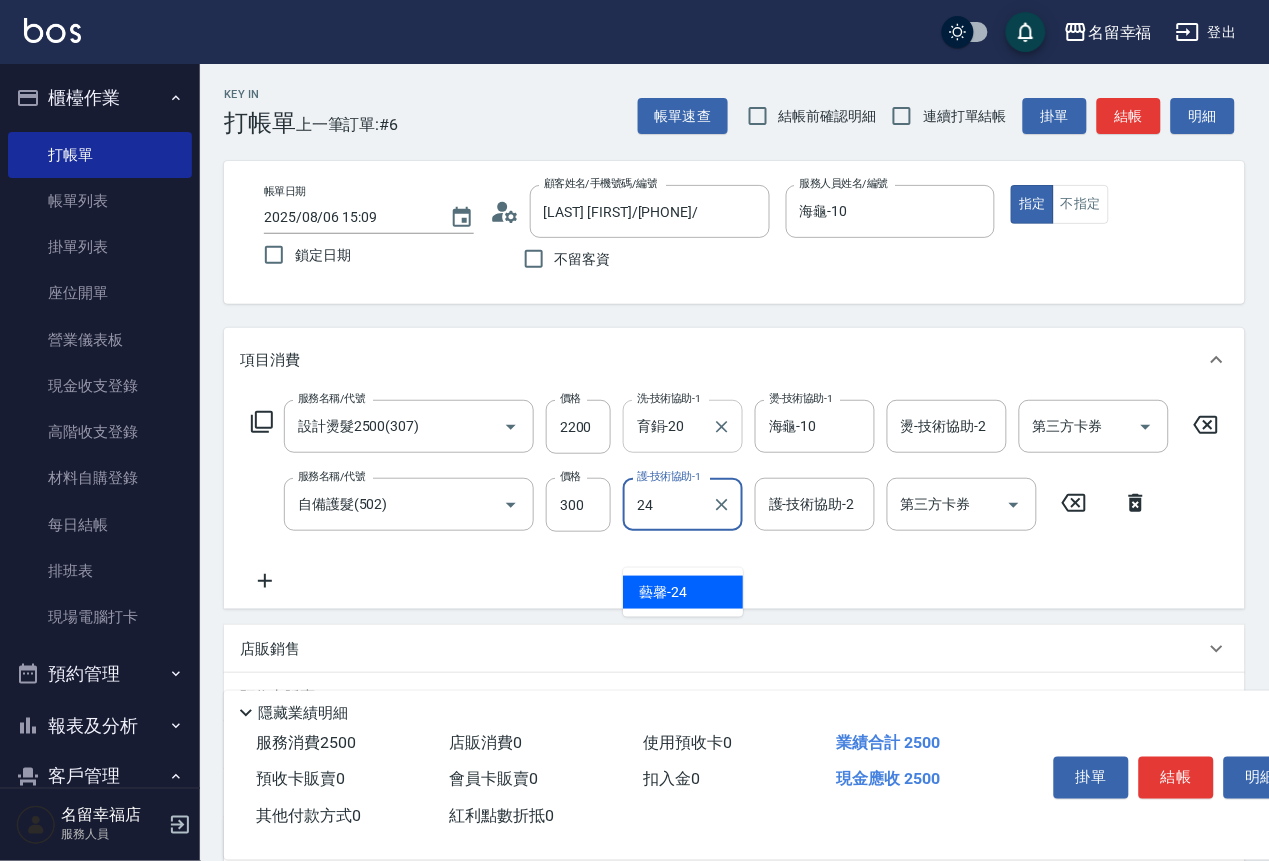 type on "藝馨-24" 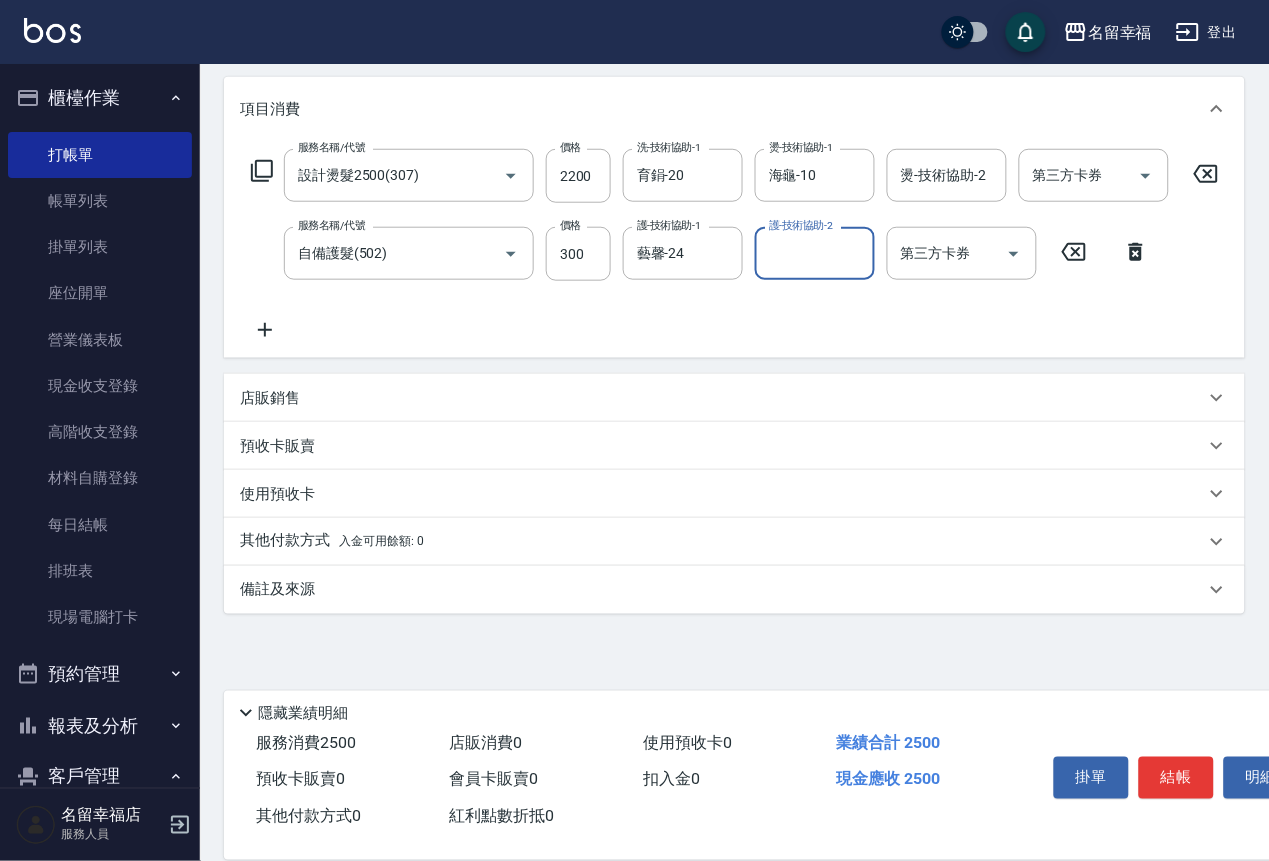 scroll, scrollTop: 300, scrollLeft: 0, axis: vertical 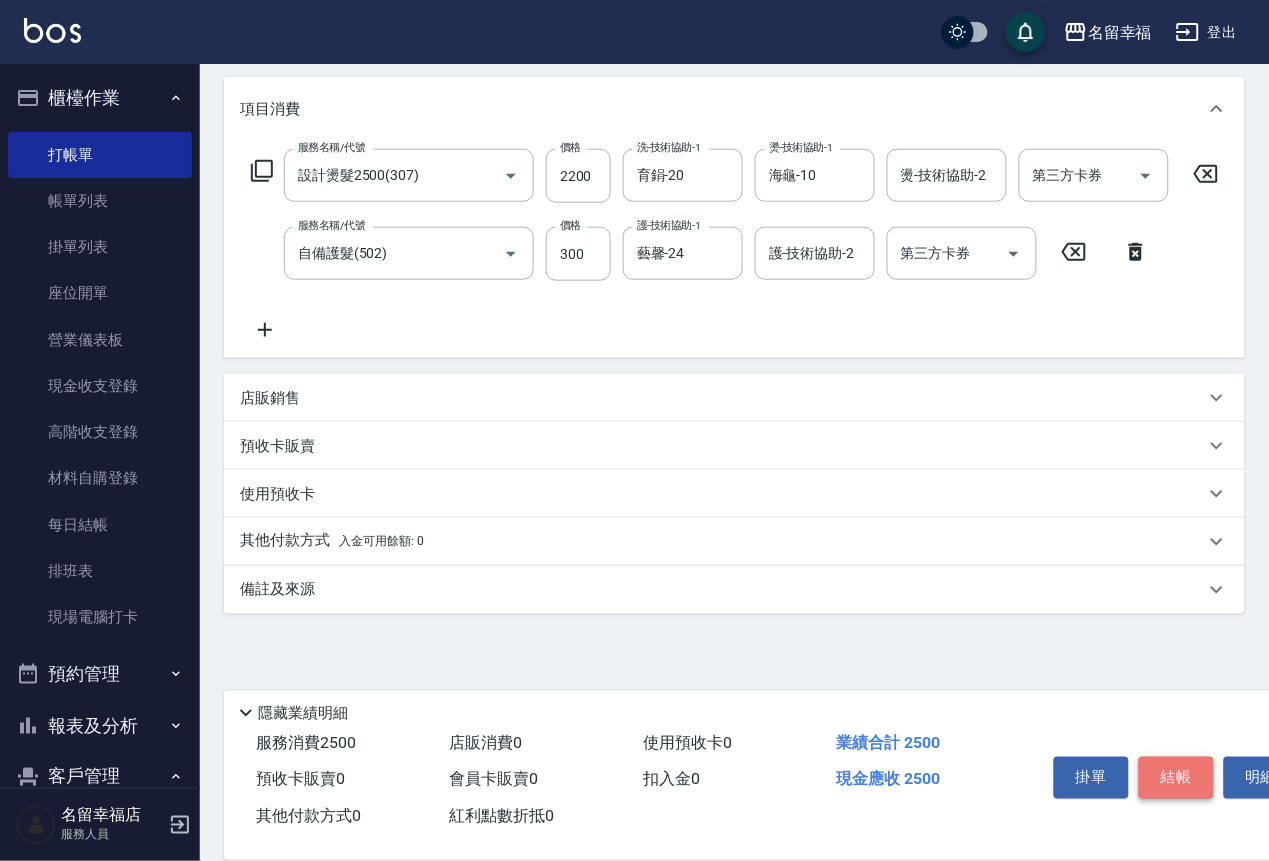 click on "結帳" at bounding box center [1176, 778] 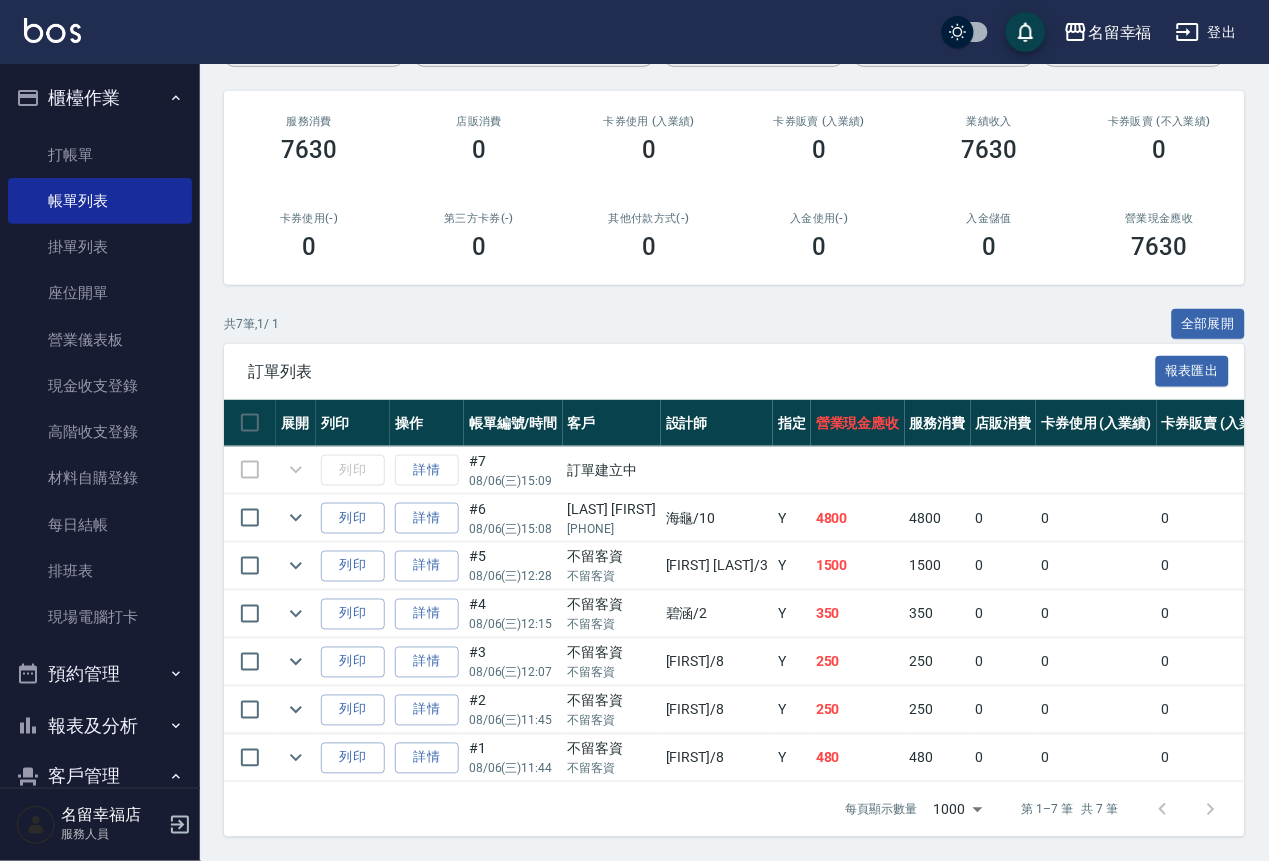 scroll, scrollTop: 450, scrollLeft: 0, axis: vertical 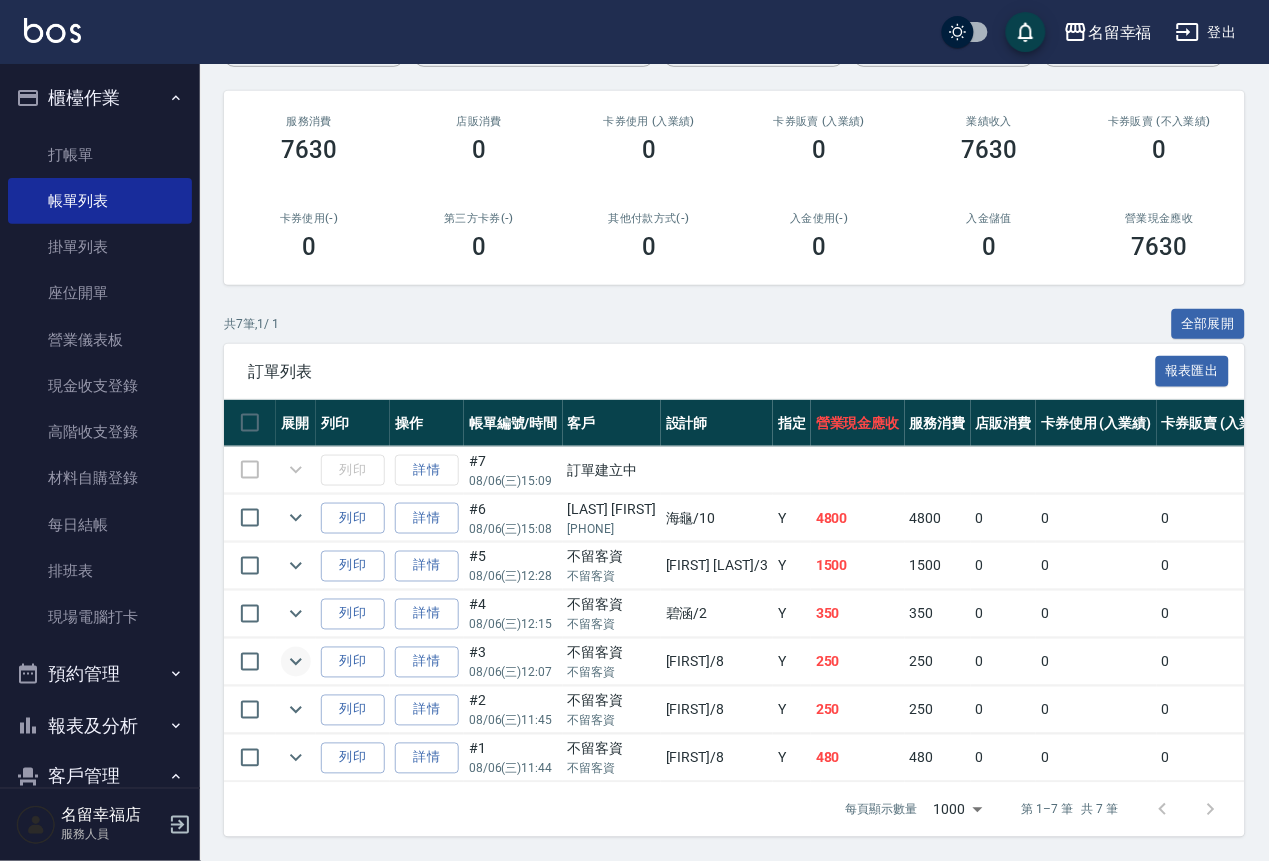 click 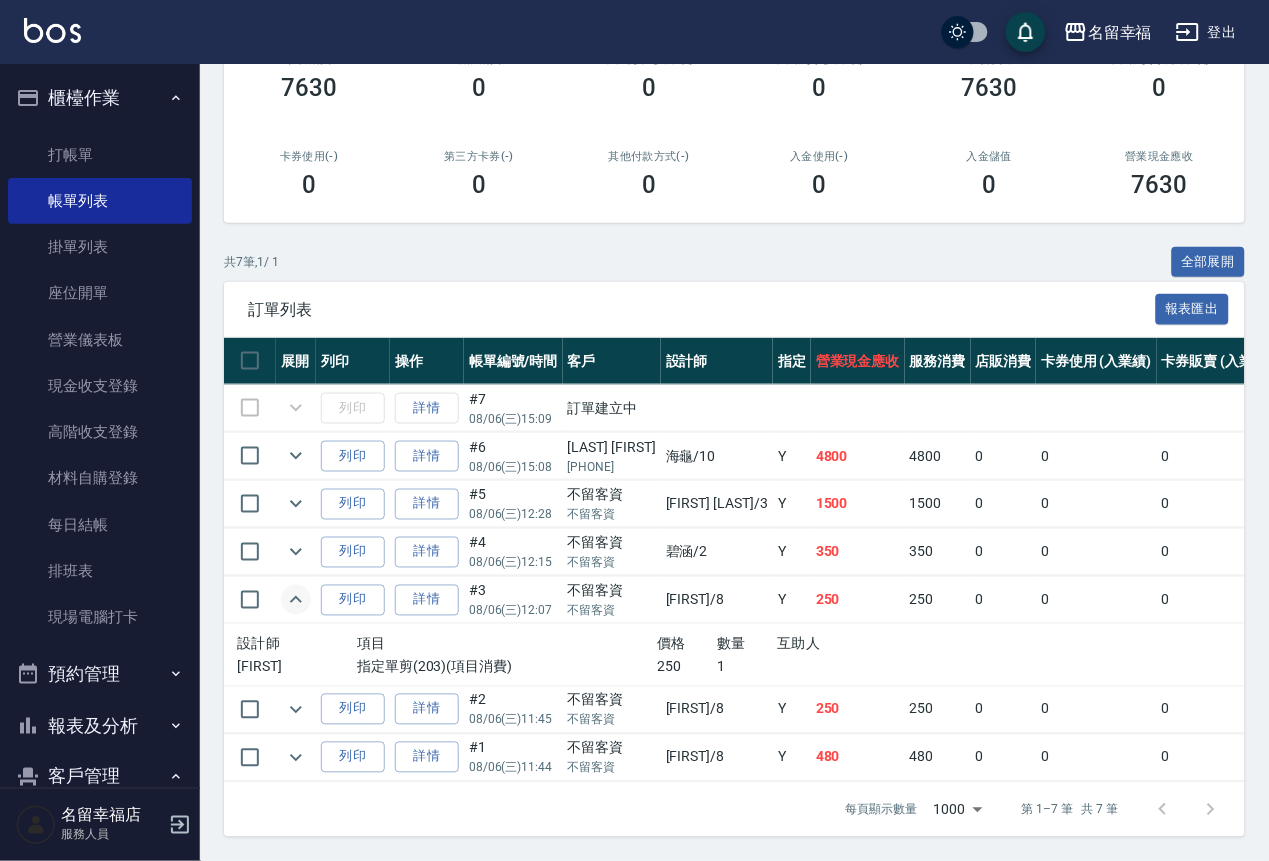 click 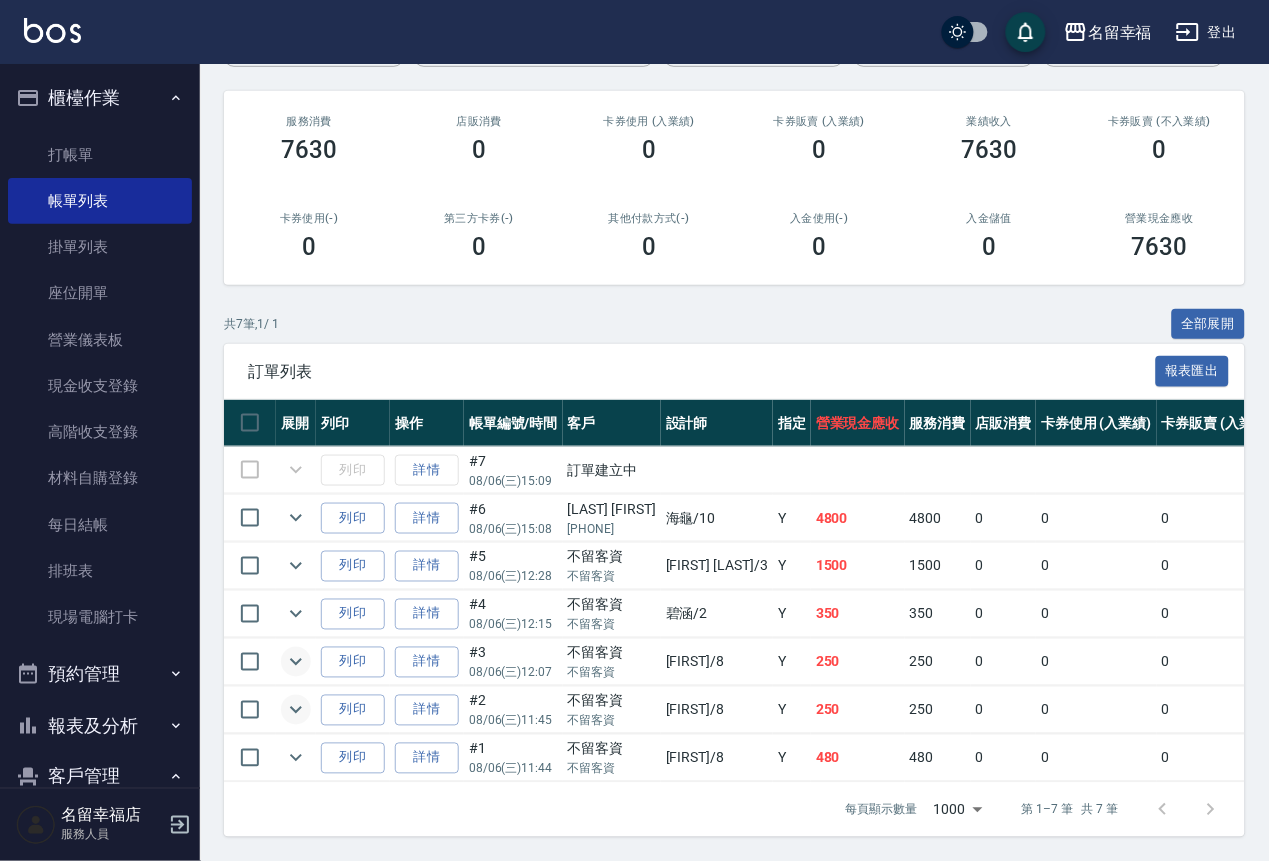 click 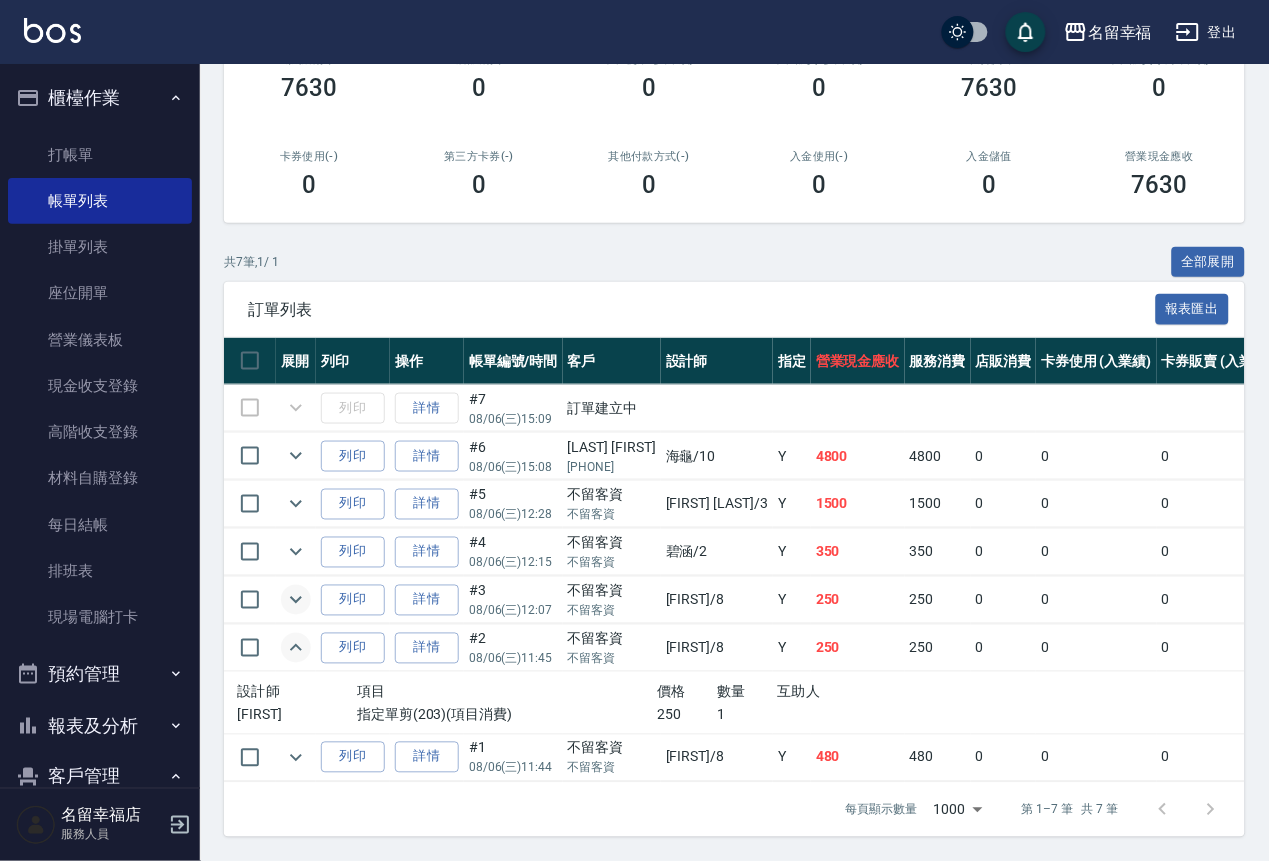 click 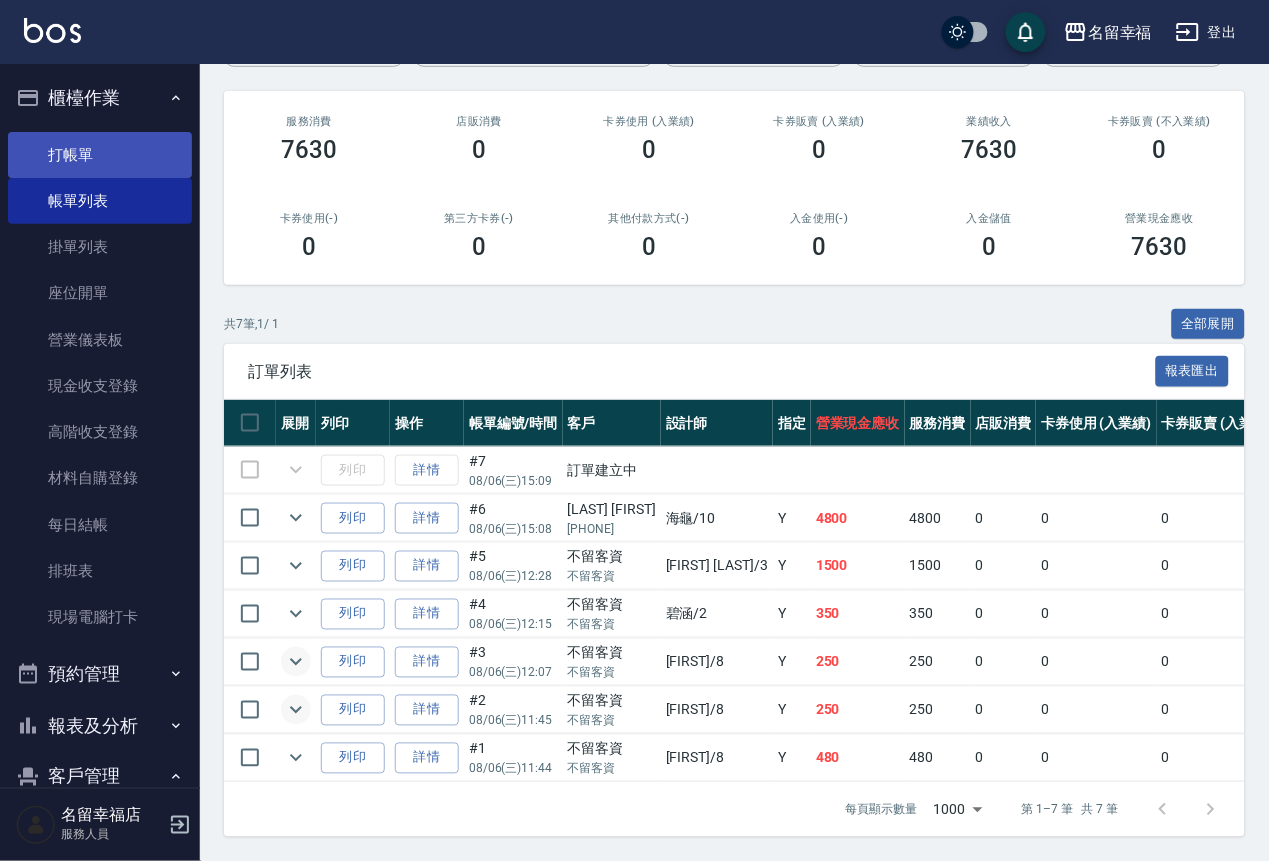 click on "打帳單" at bounding box center [100, 155] 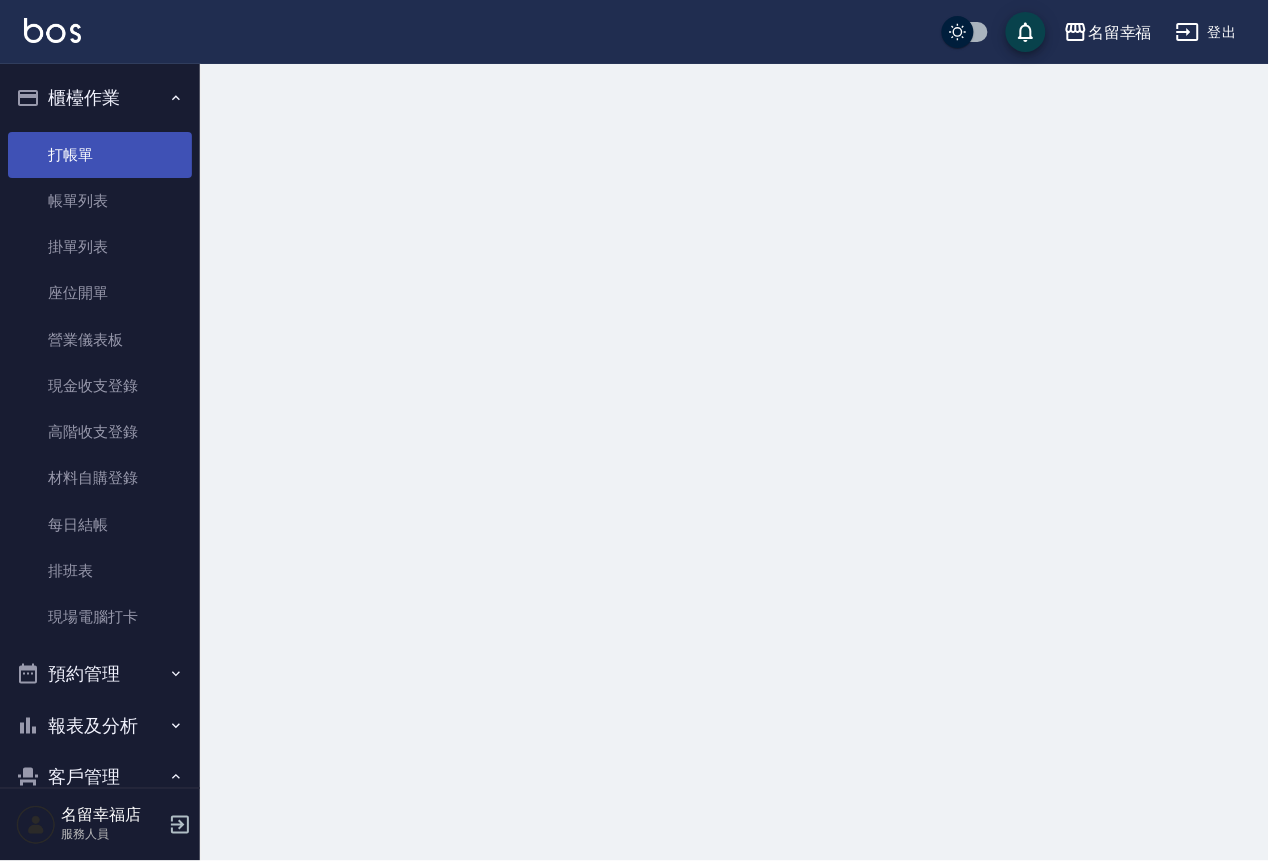 scroll, scrollTop: 0, scrollLeft: 0, axis: both 